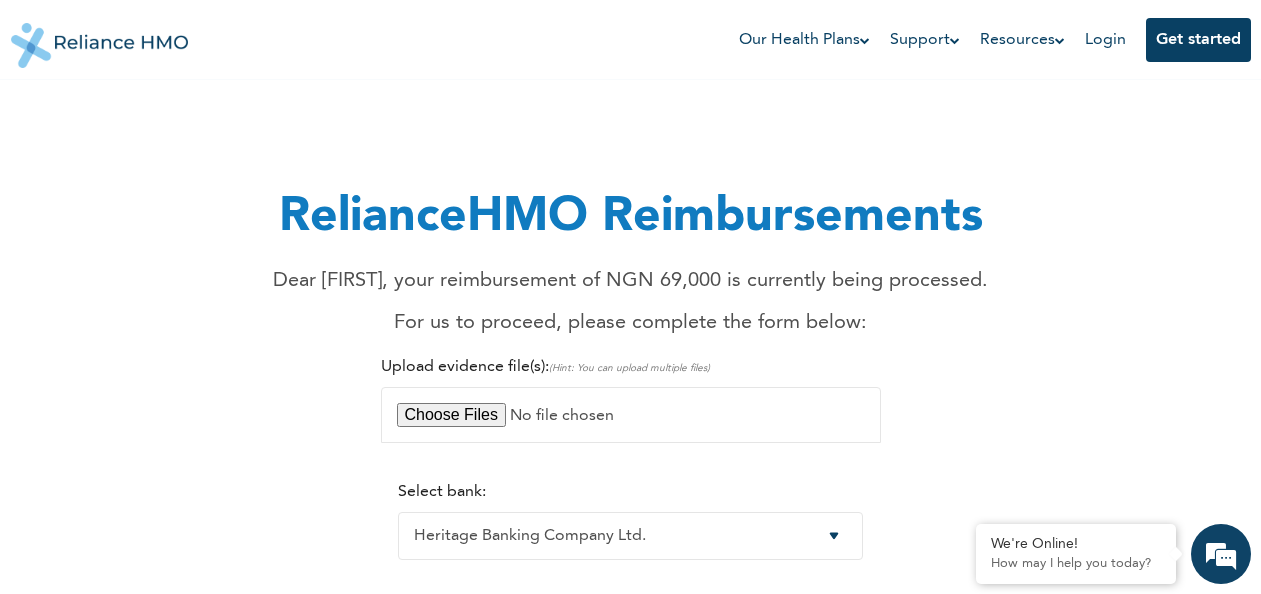 select on "10" 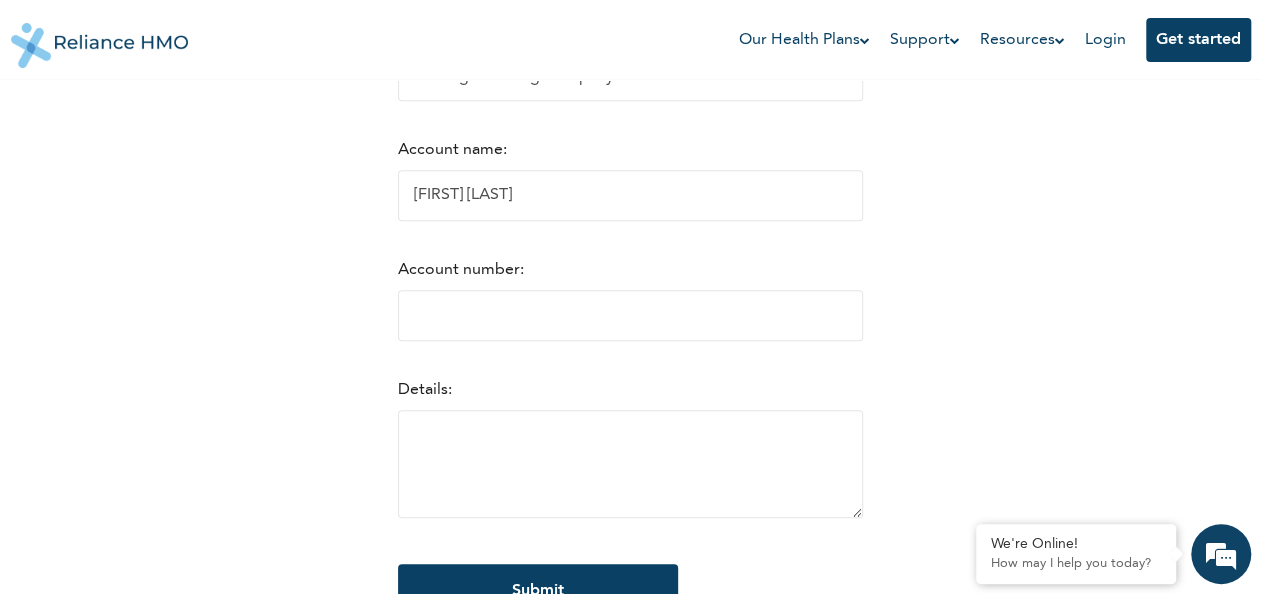 scroll, scrollTop: 0, scrollLeft: 0, axis: both 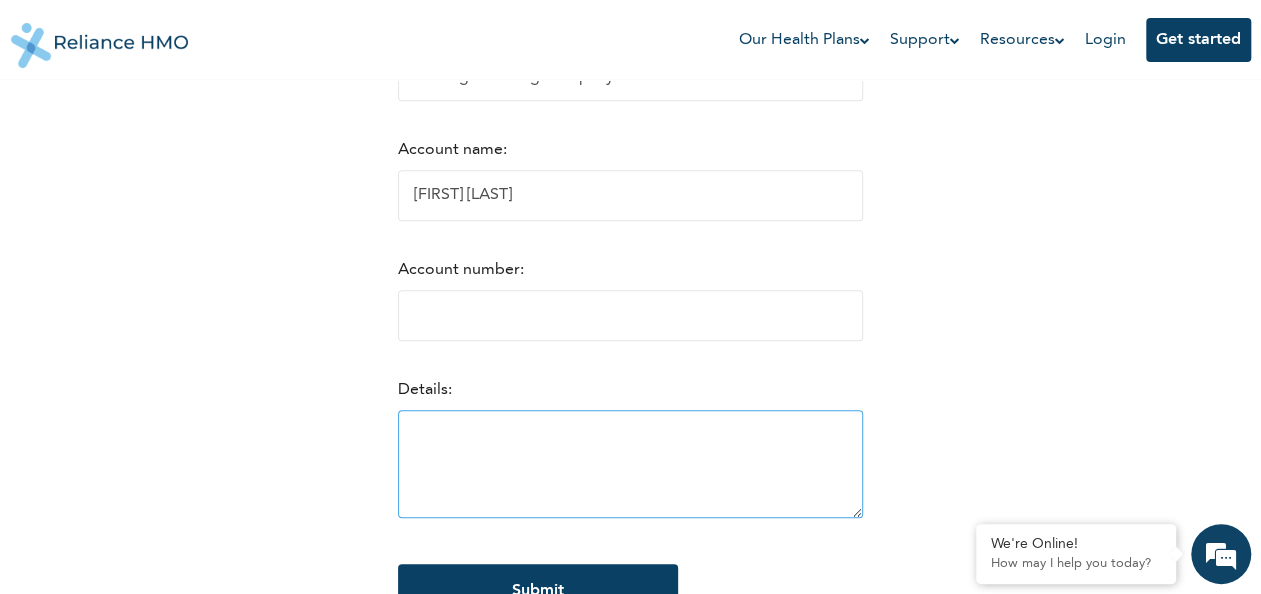 type on "[PHONE]" 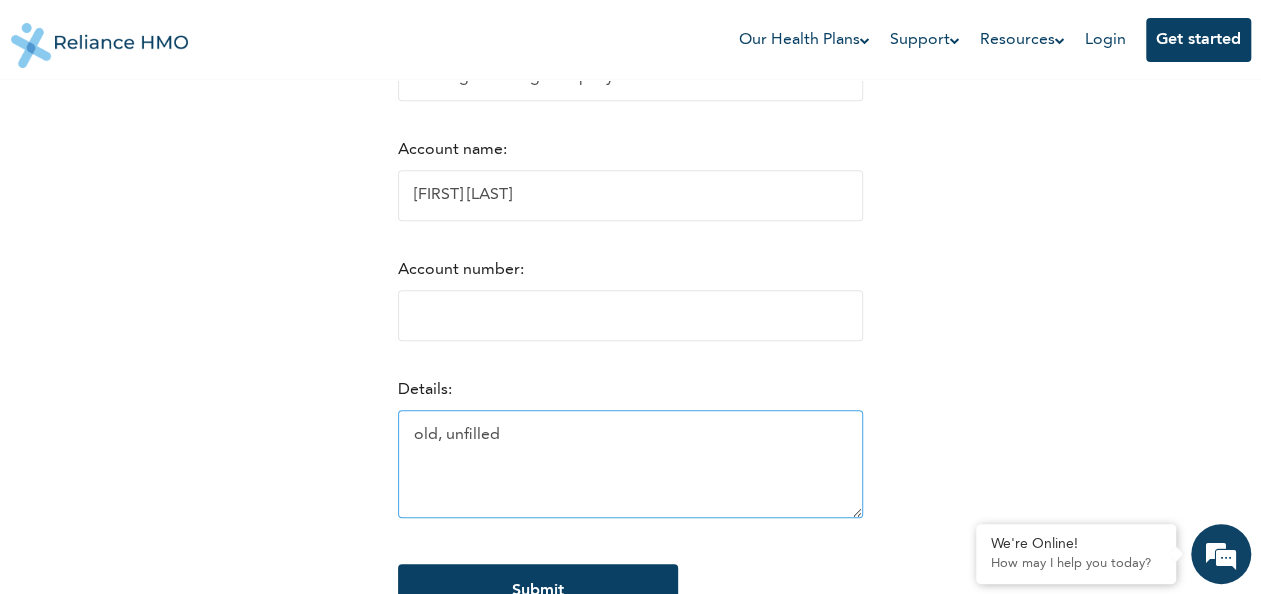 drag, startPoint x: 540, startPoint y: 480, endPoint x: 383, endPoint y: 436, distance: 163.04907 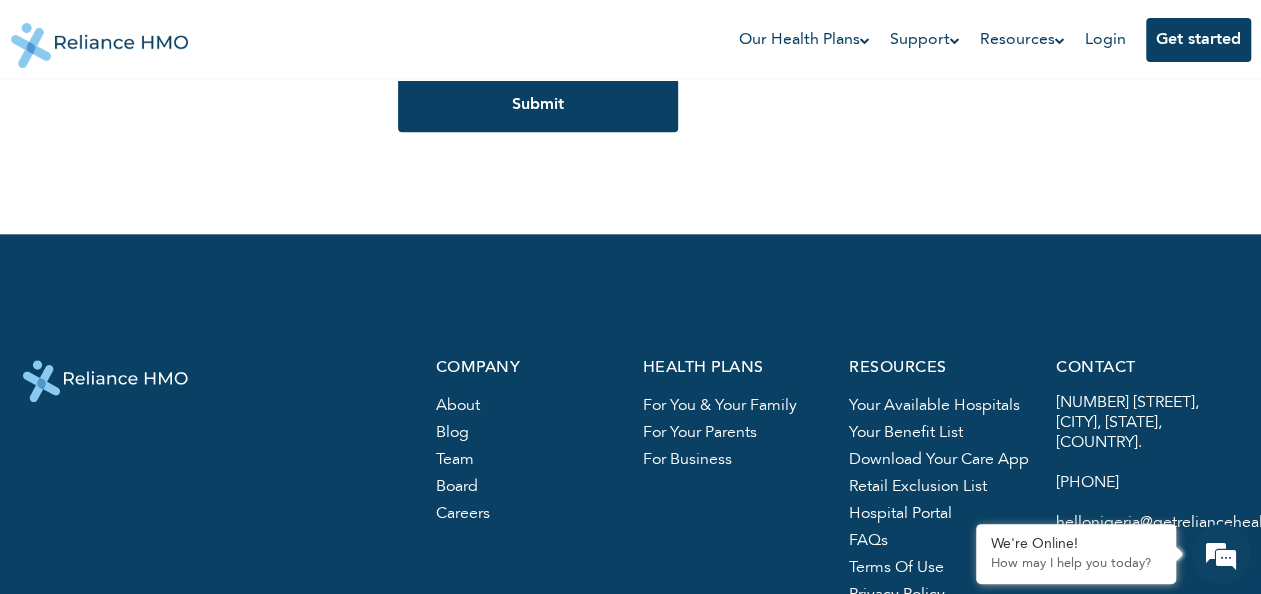 scroll, scrollTop: 938, scrollLeft: 0, axis: vertical 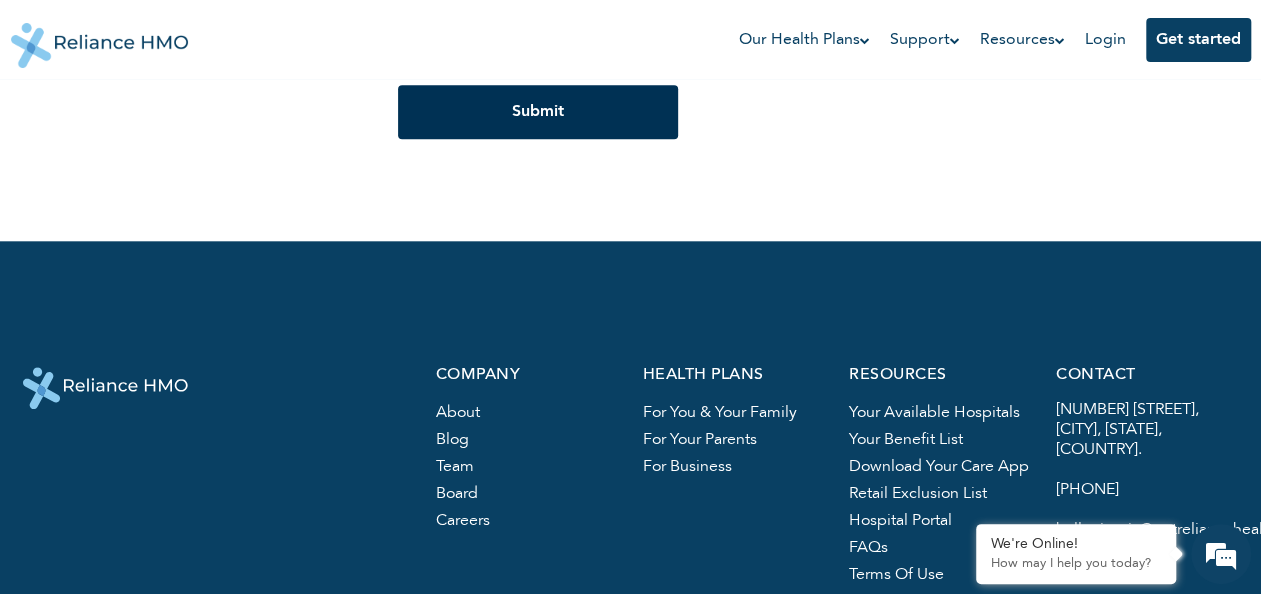 type on "old, unfilled" 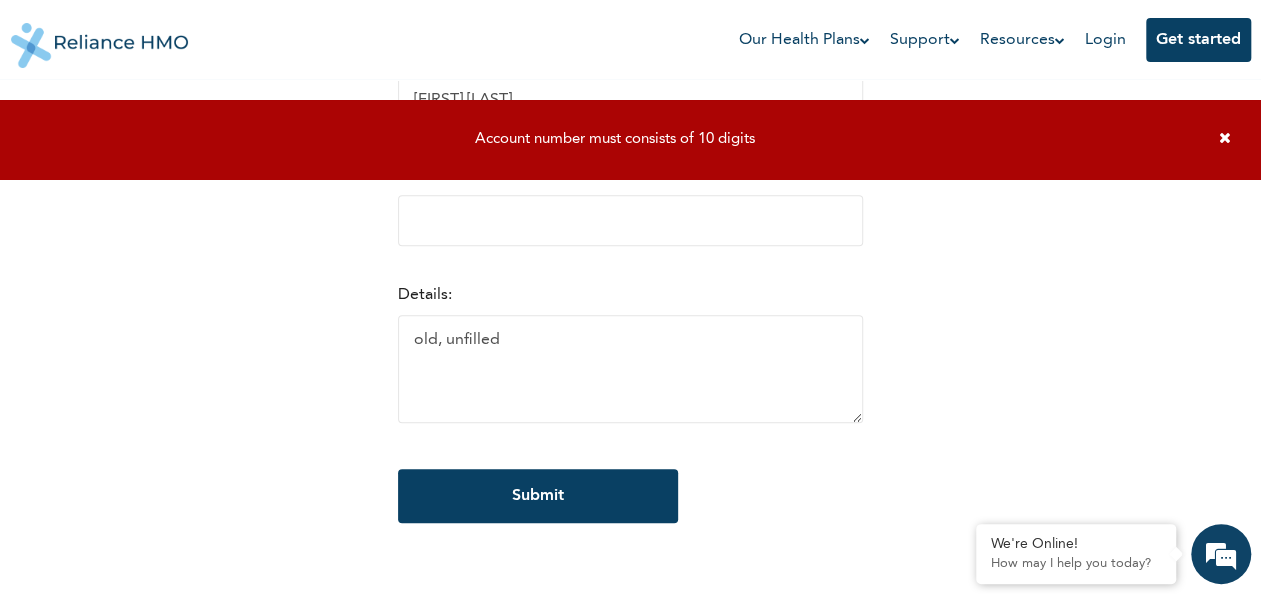 scroll, scrollTop: 552, scrollLeft: 0, axis: vertical 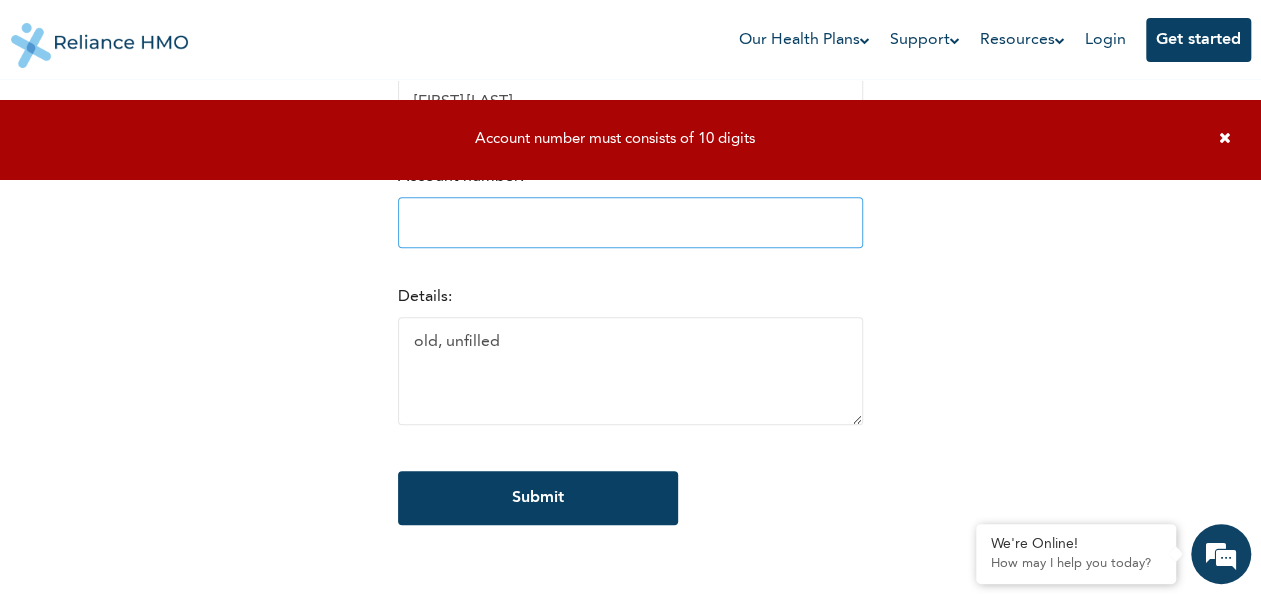 click on "00000000000" at bounding box center [630, 222] 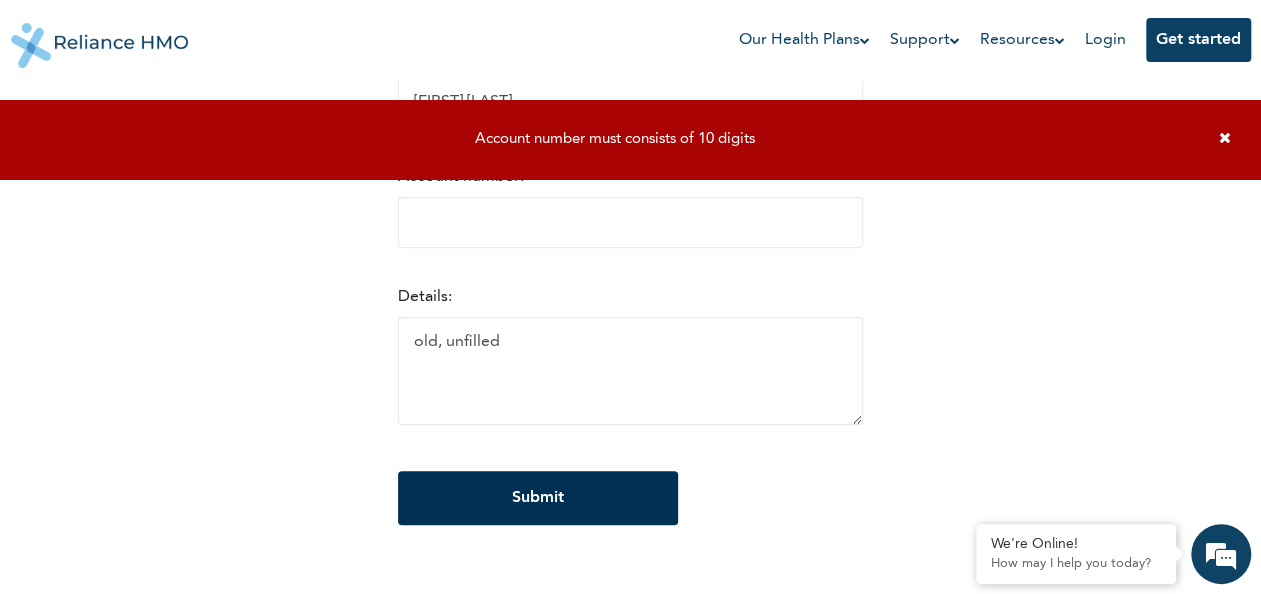 type on "[SSN]" 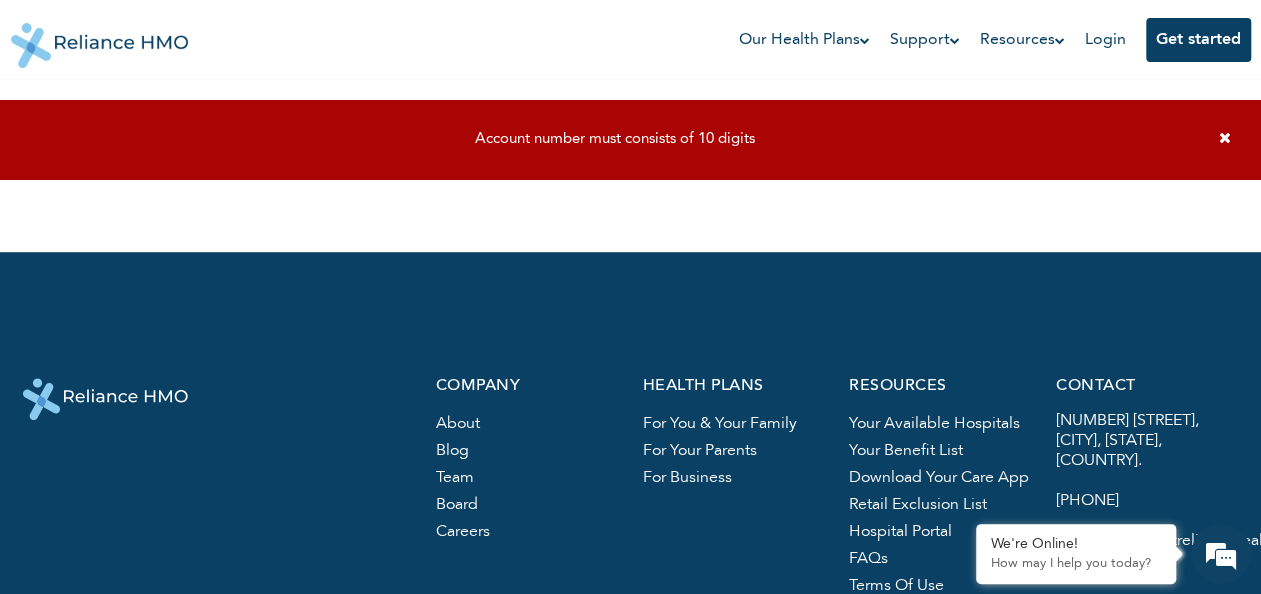 scroll, scrollTop: 0, scrollLeft: 0, axis: both 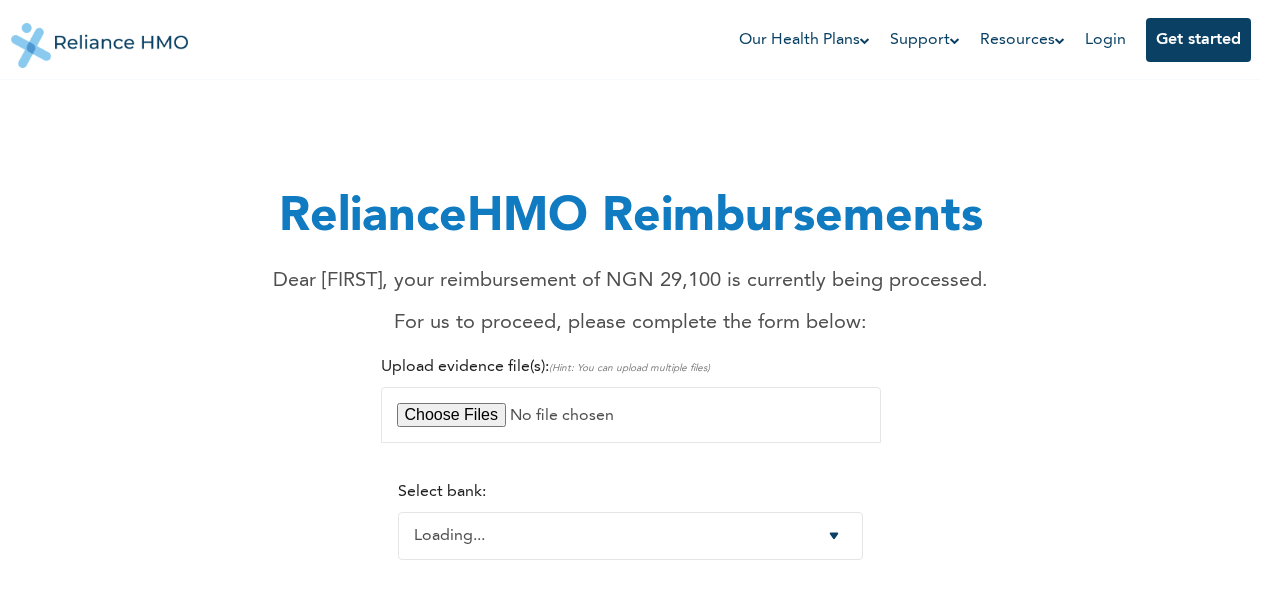 select on "22" 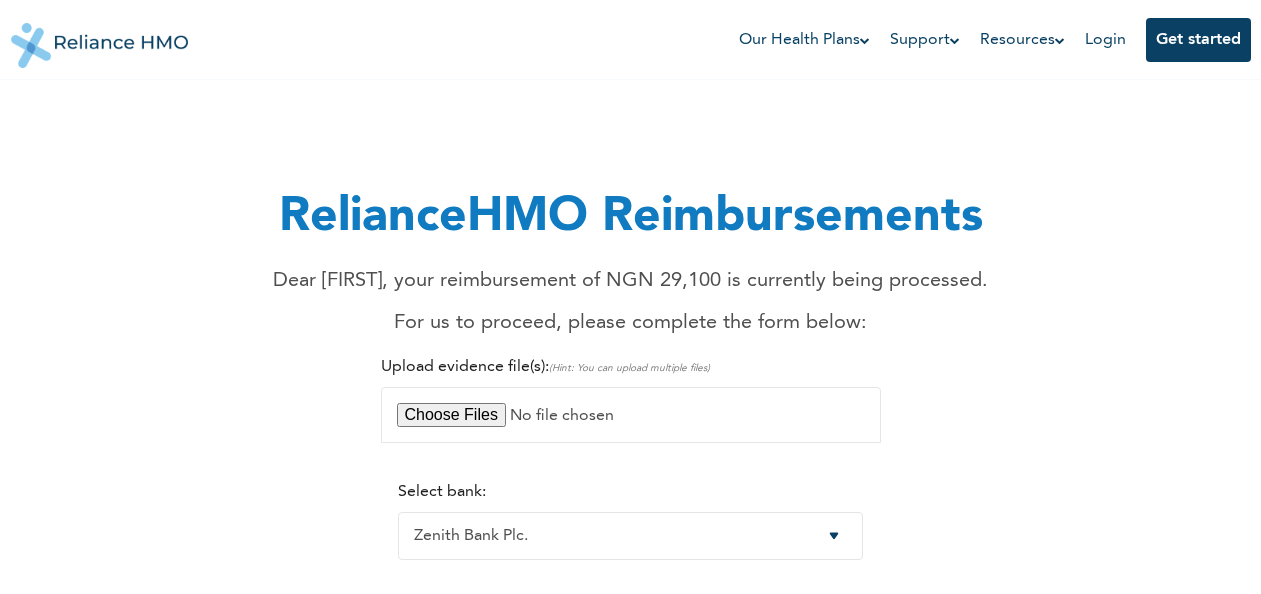 scroll, scrollTop: 0, scrollLeft: 0, axis: both 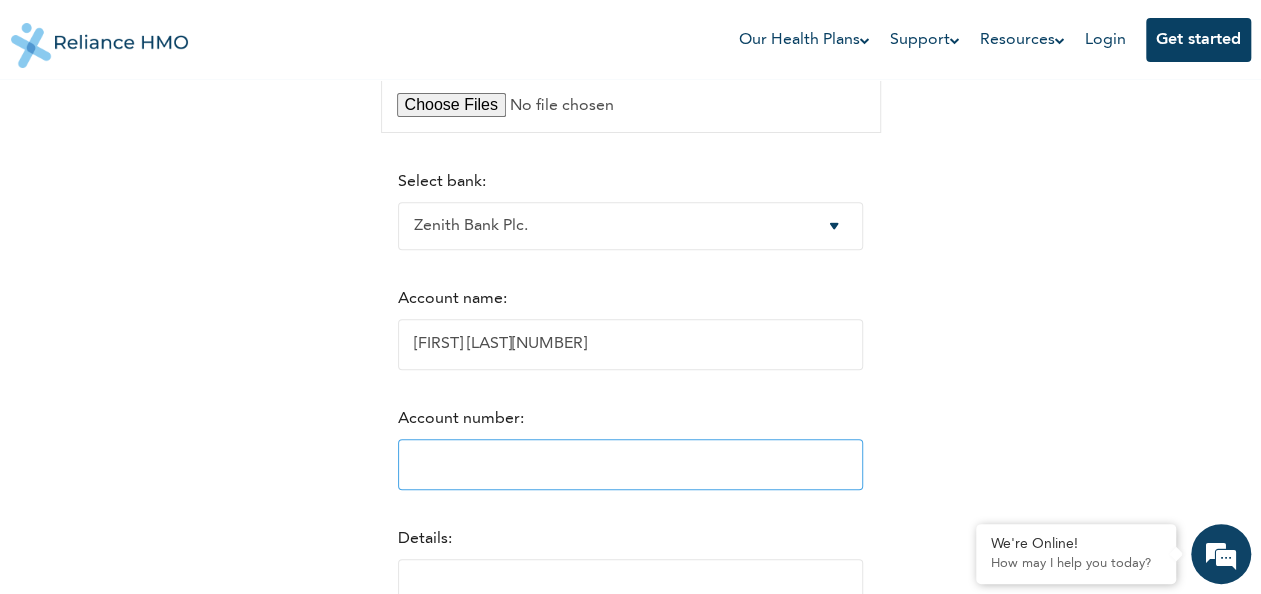 click on "[NUMBER]" at bounding box center (630, 464) 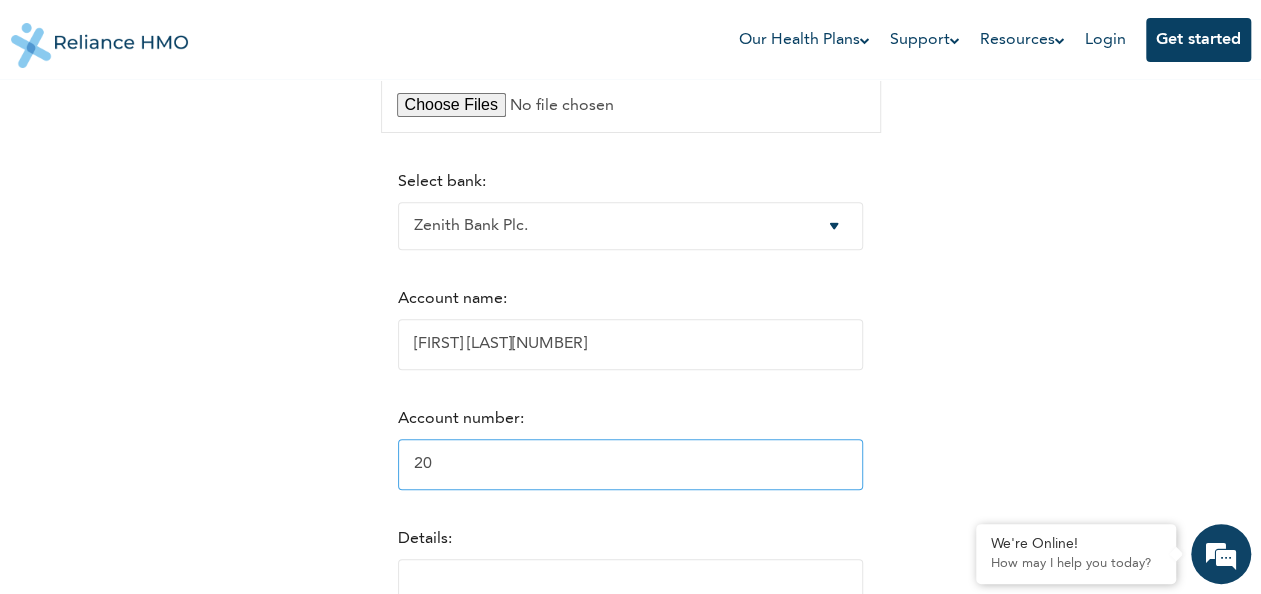 type on "2" 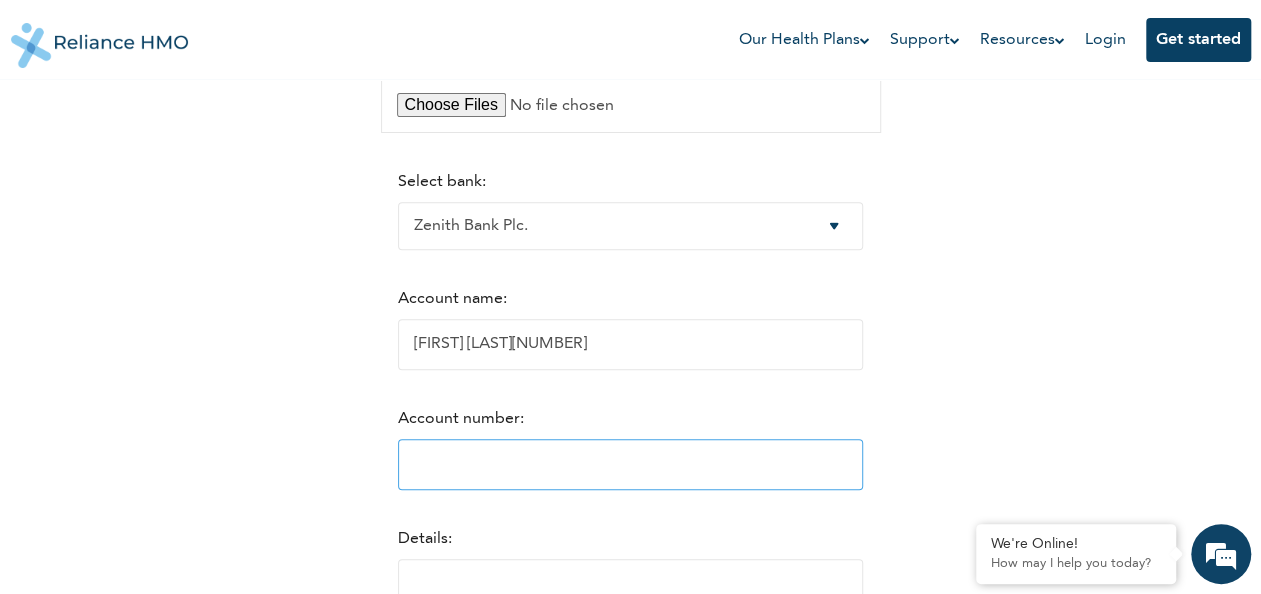 drag, startPoint x: 528, startPoint y: 488, endPoint x: 464, endPoint y: 477, distance: 64.93843 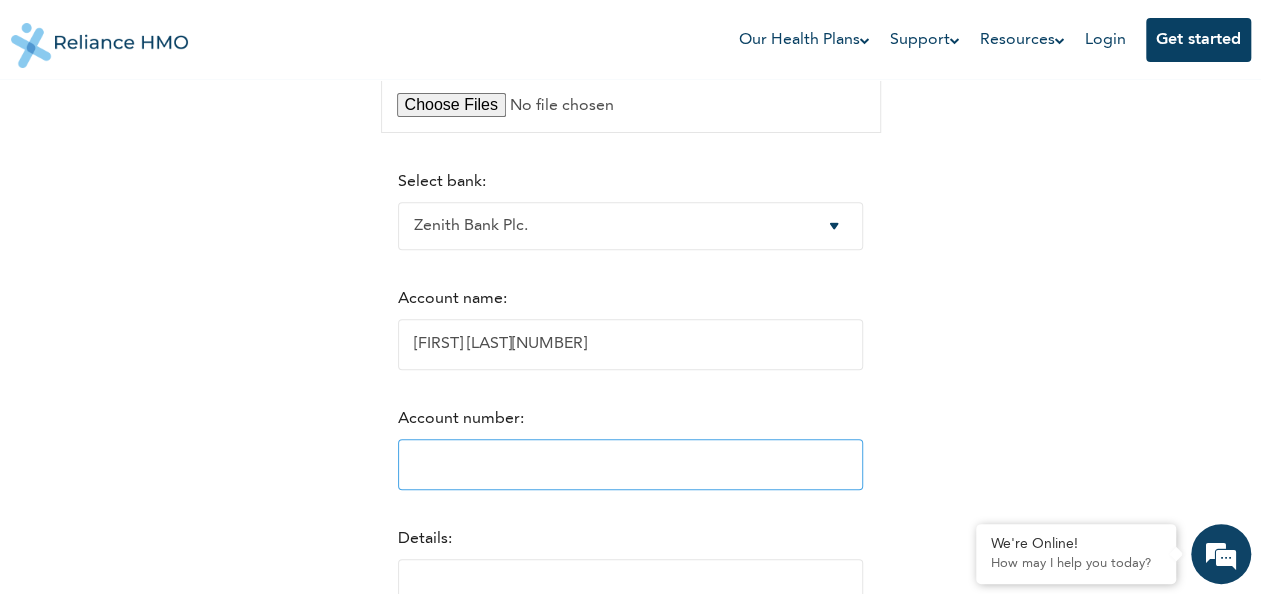 scroll, scrollTop: 0, scrollLeft: 0, axis: both 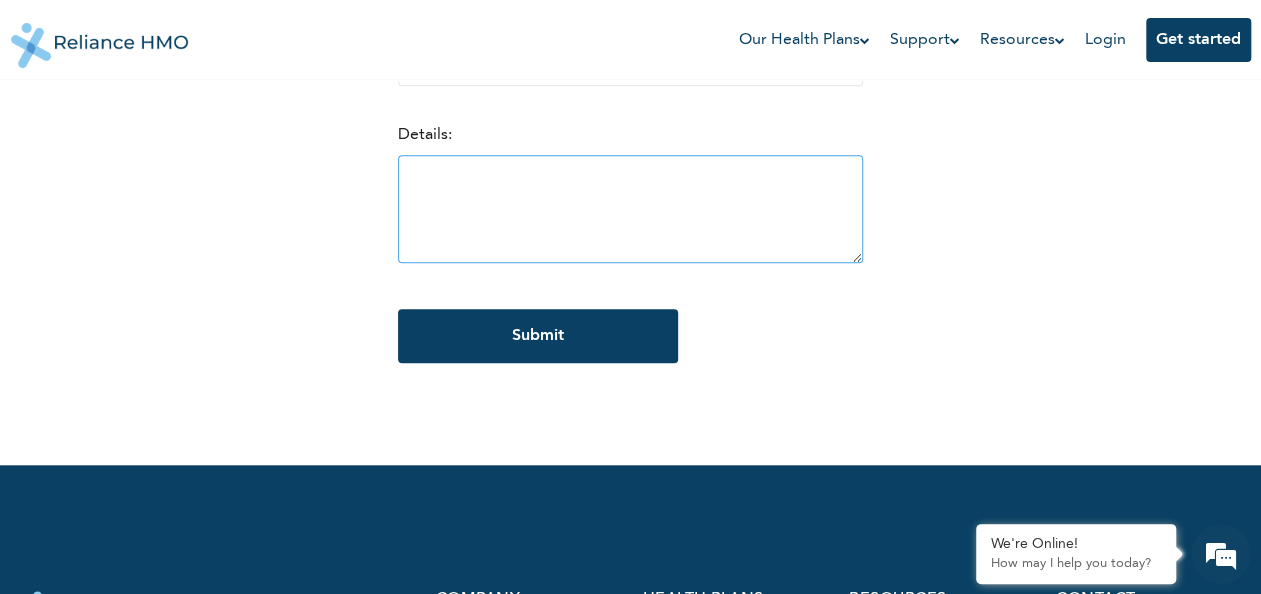 click at bounding box center (630, 209) 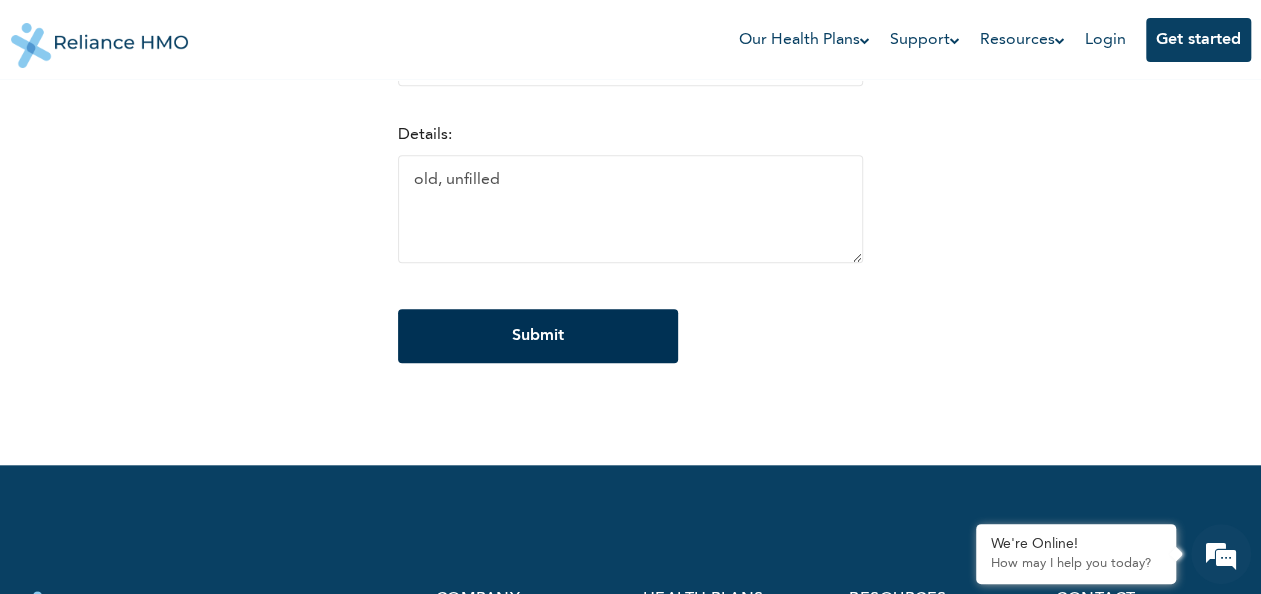 type on "old, unfilled" 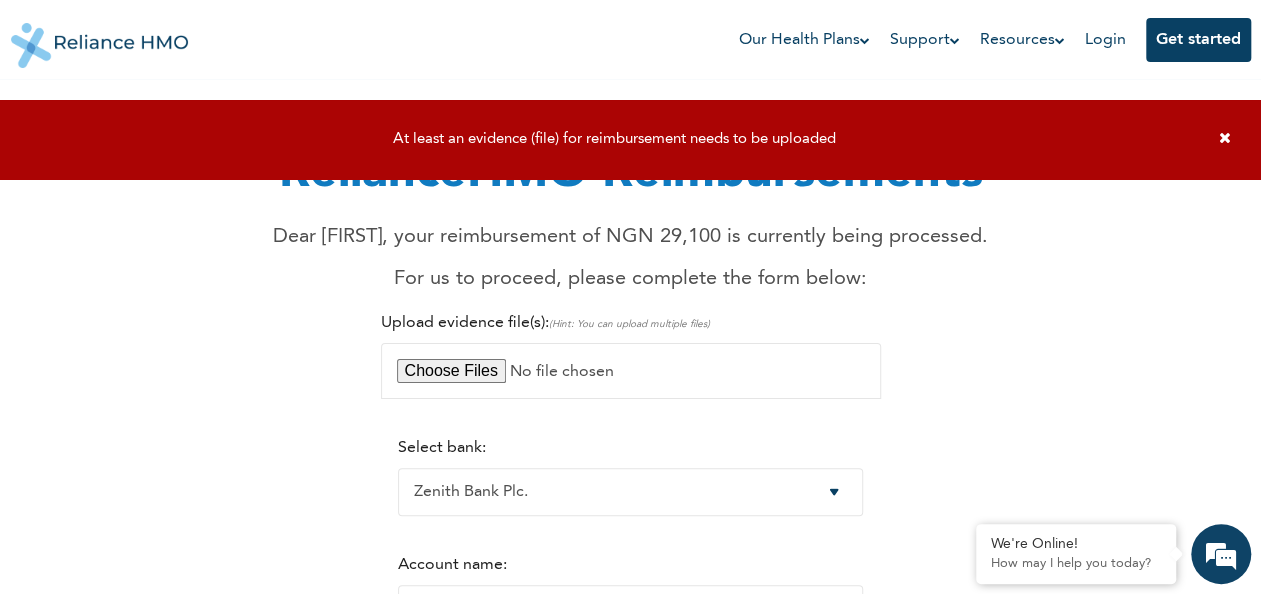 scroll, scrollTop: 35, scrollLeft: 0, axis: vertical 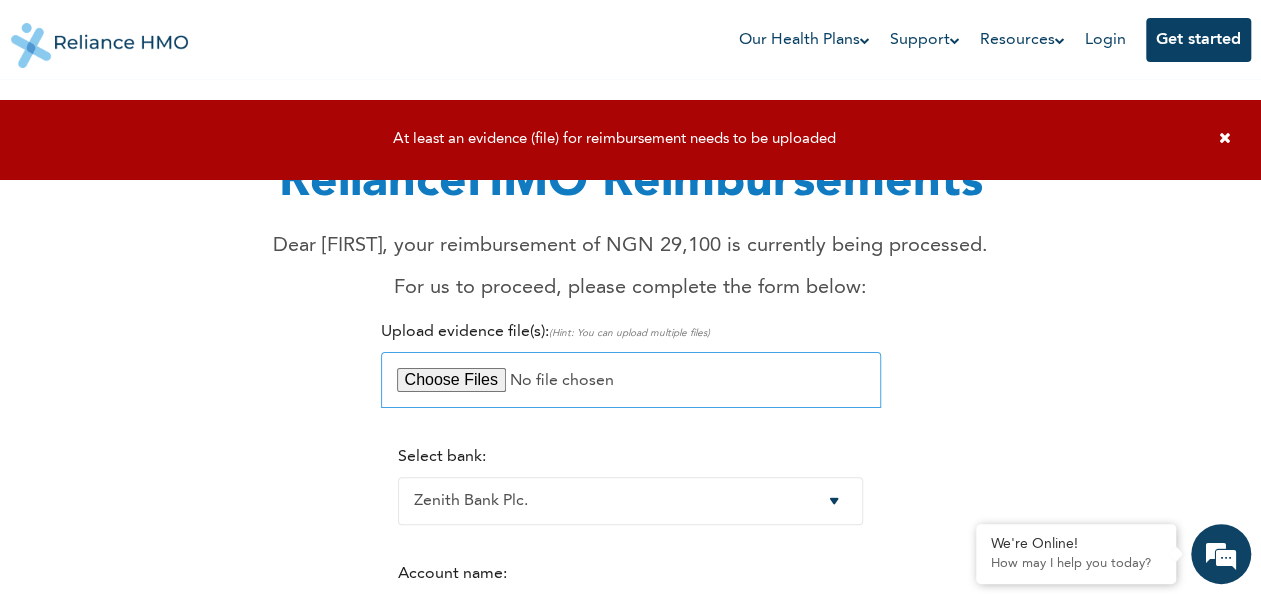 click at bounding box center [631, 380] 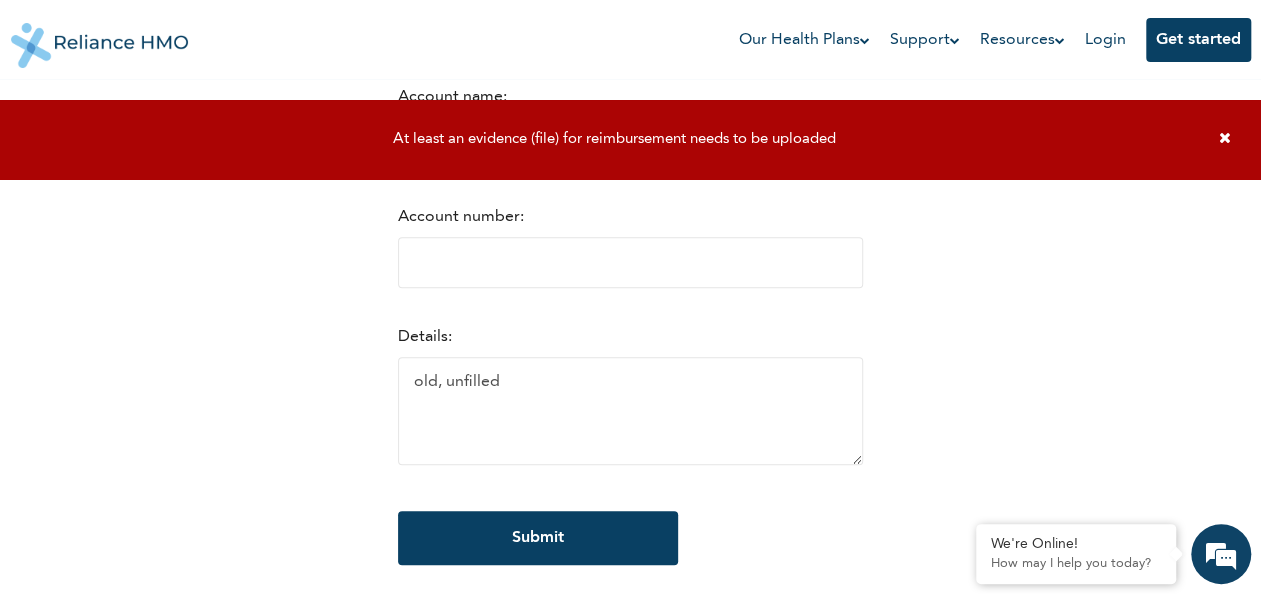 scroll, scrollTop: 521, scrollLeft: 0, axis: vertical 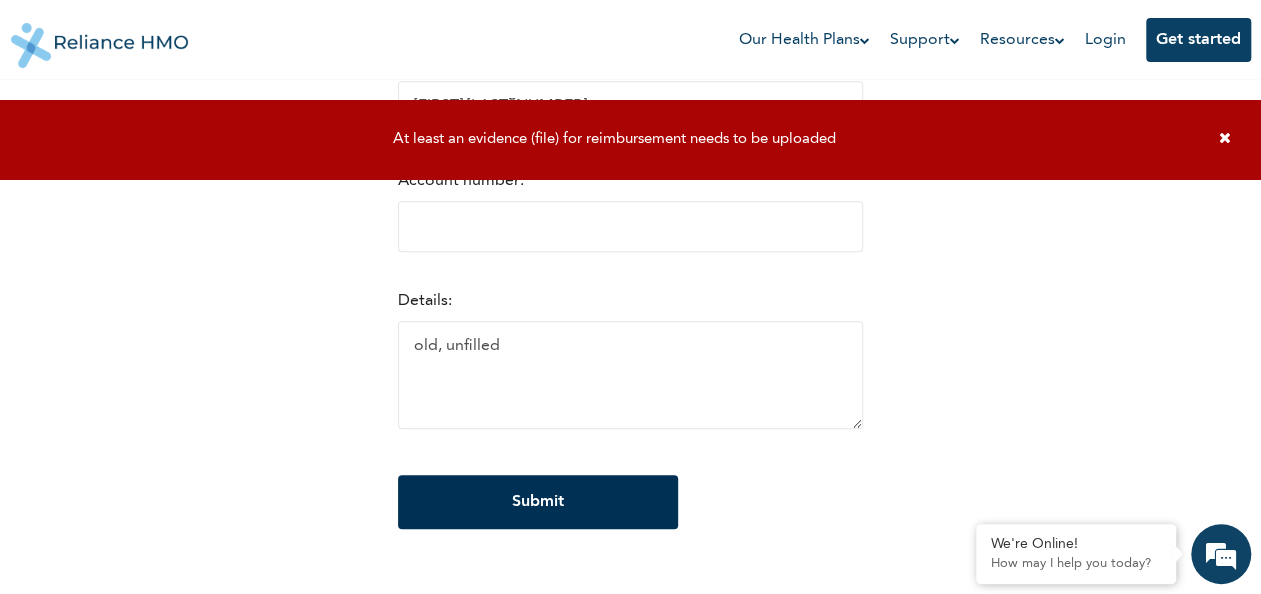 click on "Submit" at bounding box center [538, 502] 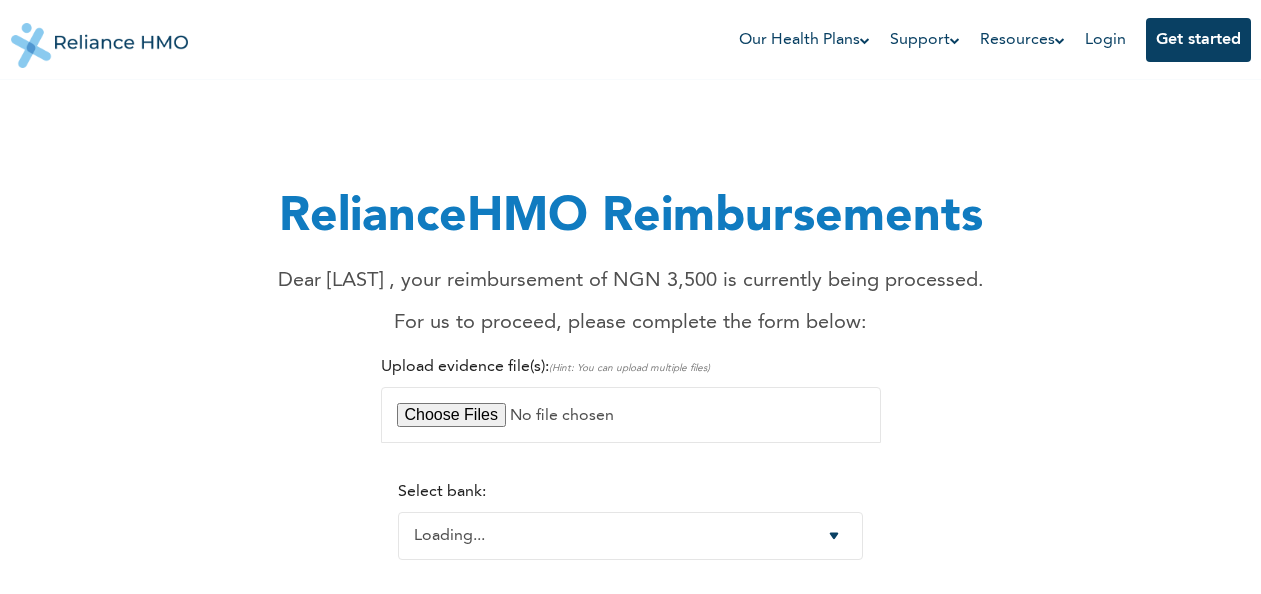 scroll, scrollTop: 0, scrollLeft: 0, axis: both 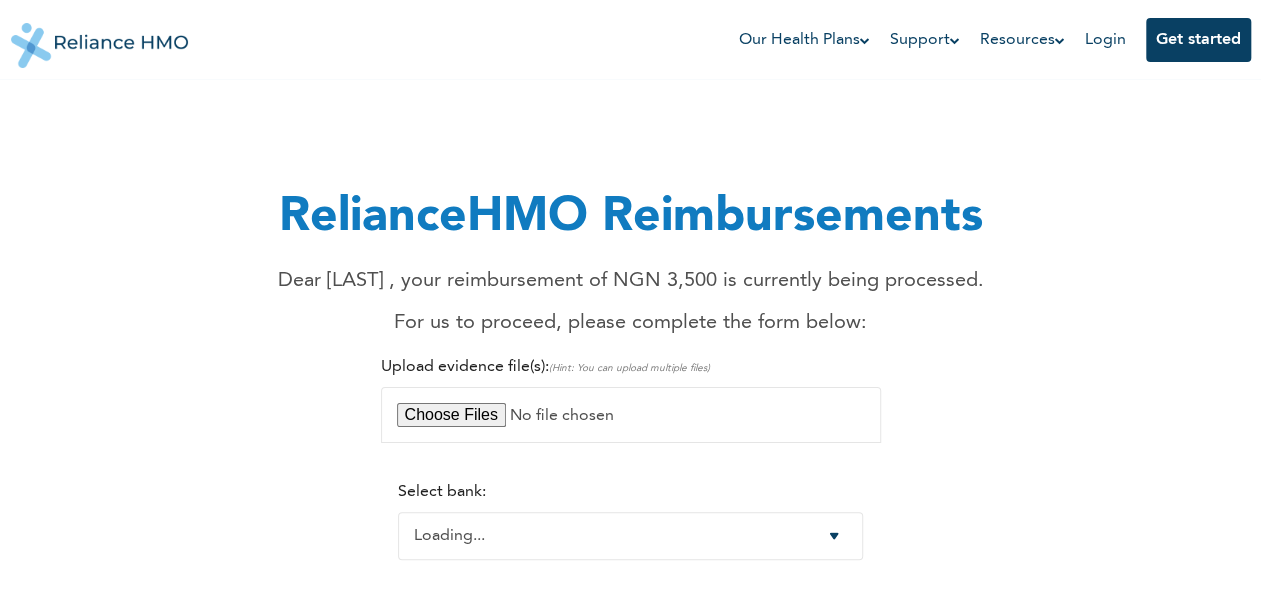 select on "-1" 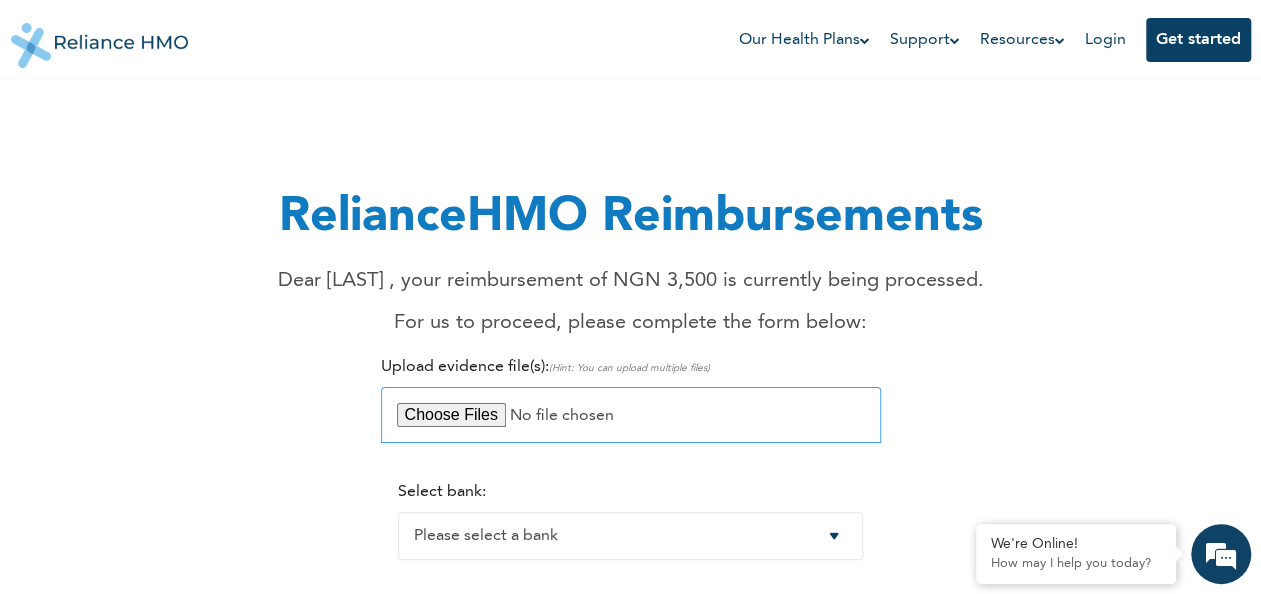 click at bounding box center (631, 415) 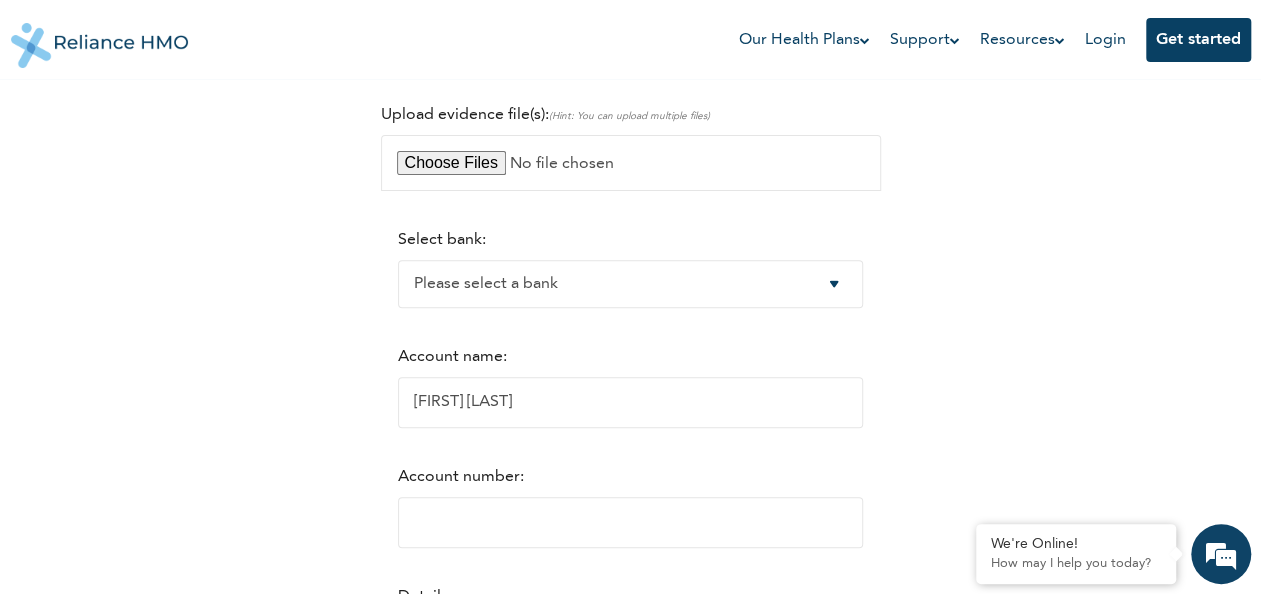 scroll, scrollTop: 259, scrollLeft: 0, axis: vertical 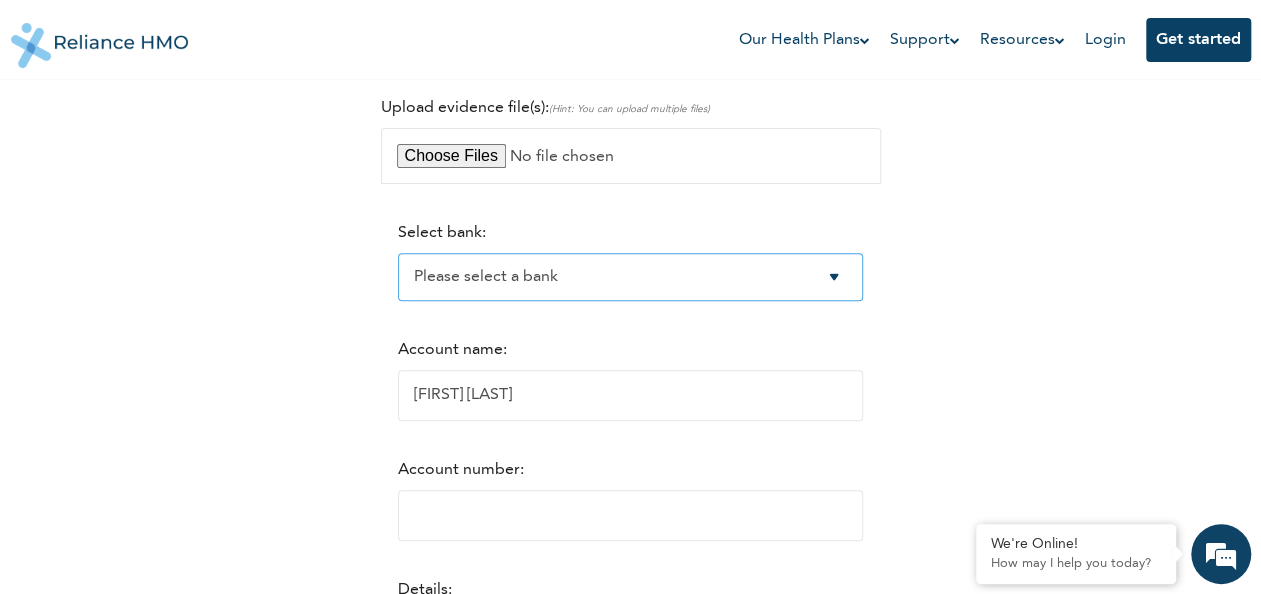 click on "Please select a bank Access Bank Plc. Citibank Nigeria Limited Access Bank (Diamond) Ecobank Nigeria Plc. Enterprise Bank Fidelity Bank Plc. First Bank of Nigeria Plc. First City Monument Bank Plc. Guaranty Trust Bank Plc. Heritage Banking Company Ltd. Jaiz Bank Plc. Keystone Bank MainStreet Bank Skye Bank Plc. Stanbic IBTC Bank Ltd. Standard Chartered Bank Nigeria Ltd. Sterling Bank Plc. Union Bank of Nigeria Plc. United Bank For Africa Plc. Unity Bank Plc. Wema Bank Plc. Zenith Bank Plc. Providus Bank Titan Bank Suntrust Bank Globus Bank" at bounding box center [630, 277] 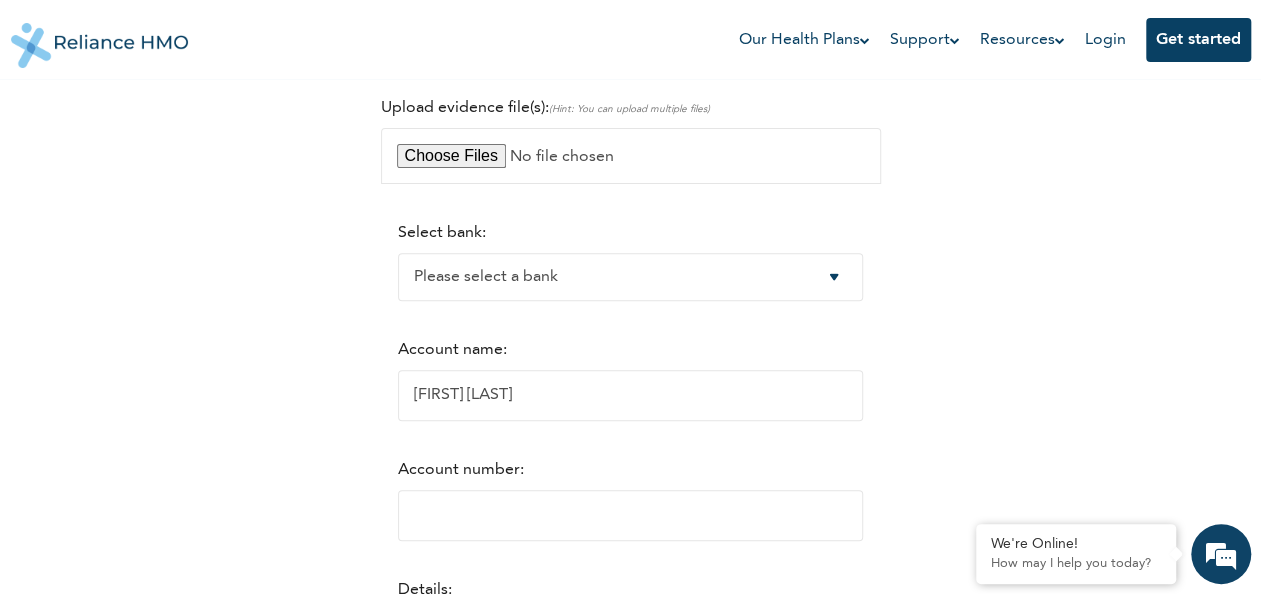 select on "10" 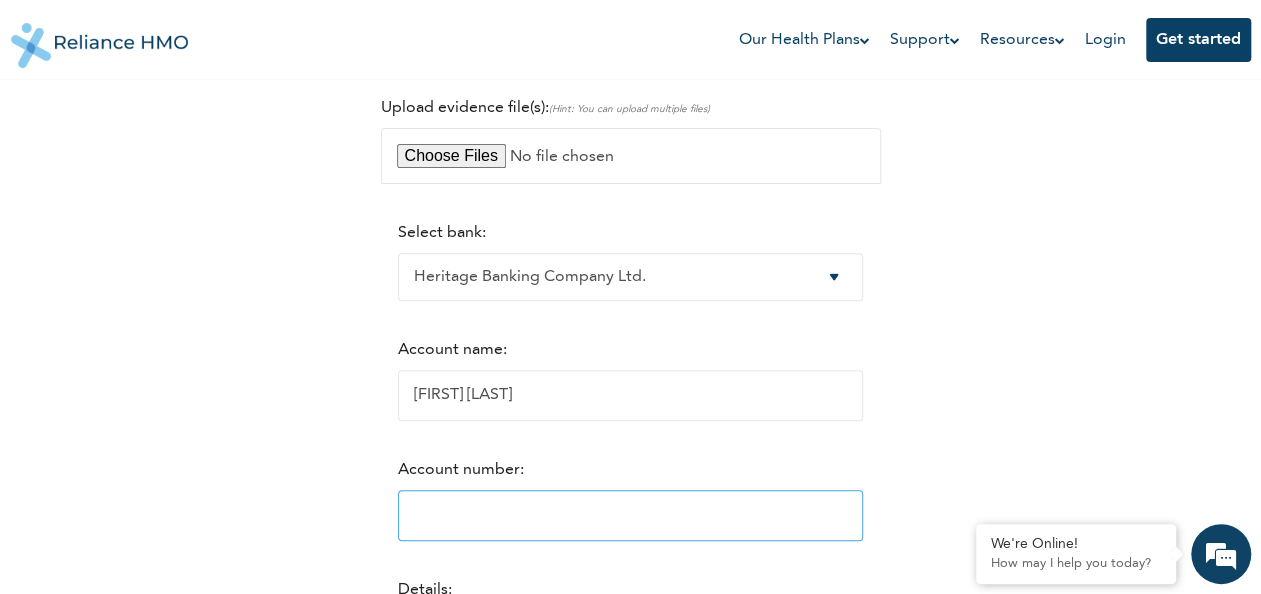 click on "Account number:" at bounding box center (630, 515) 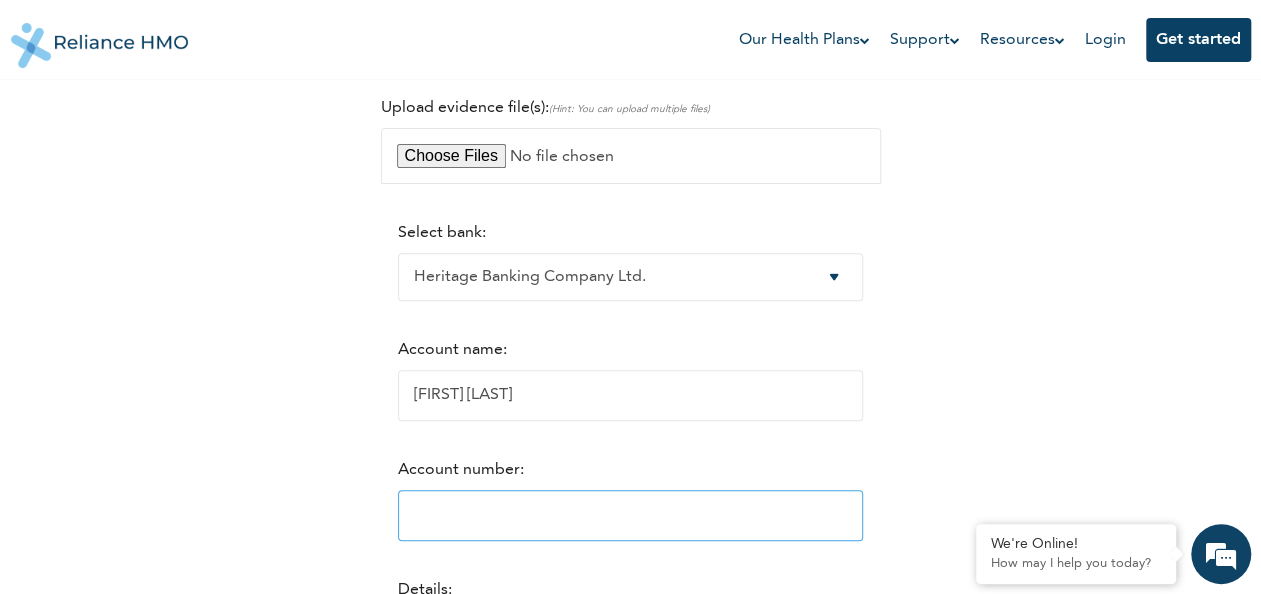 type on "[PHONE]" 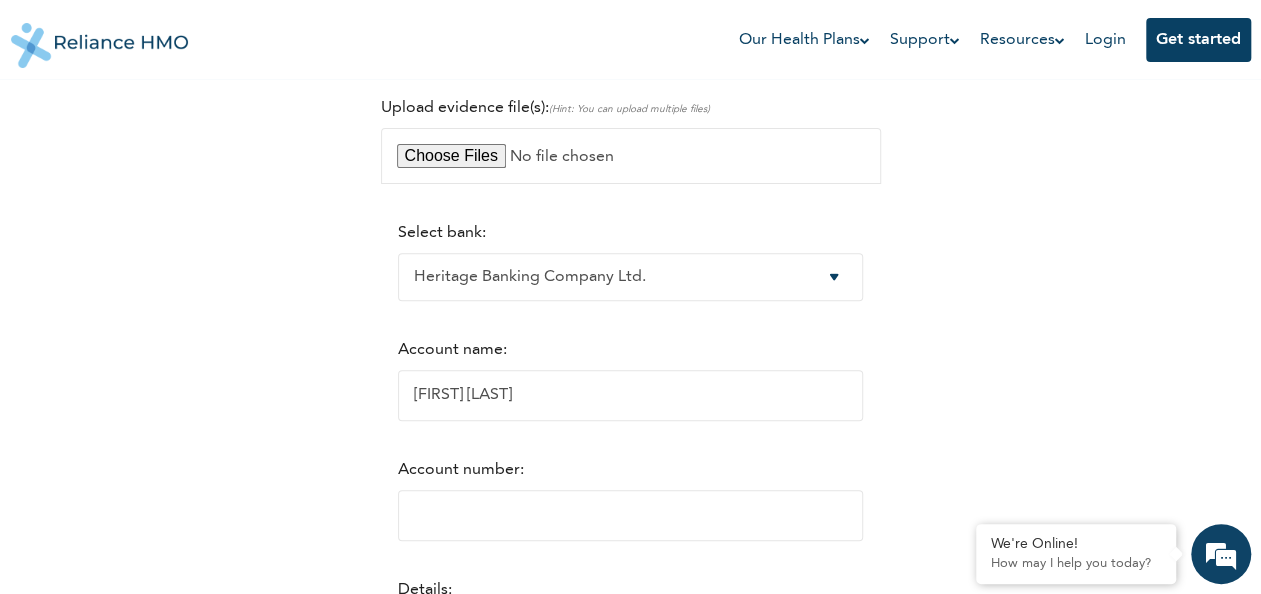 scroll, scrollTop: 0, scrollLeft: 0, axis: both 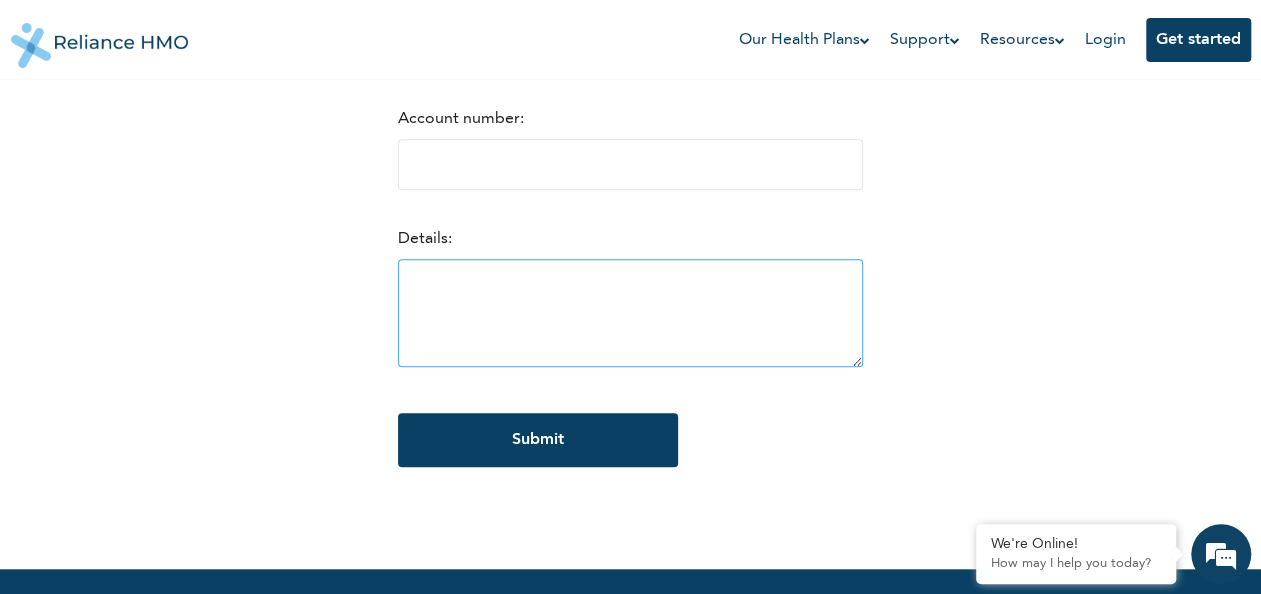 click at bounding box center (630, 313) 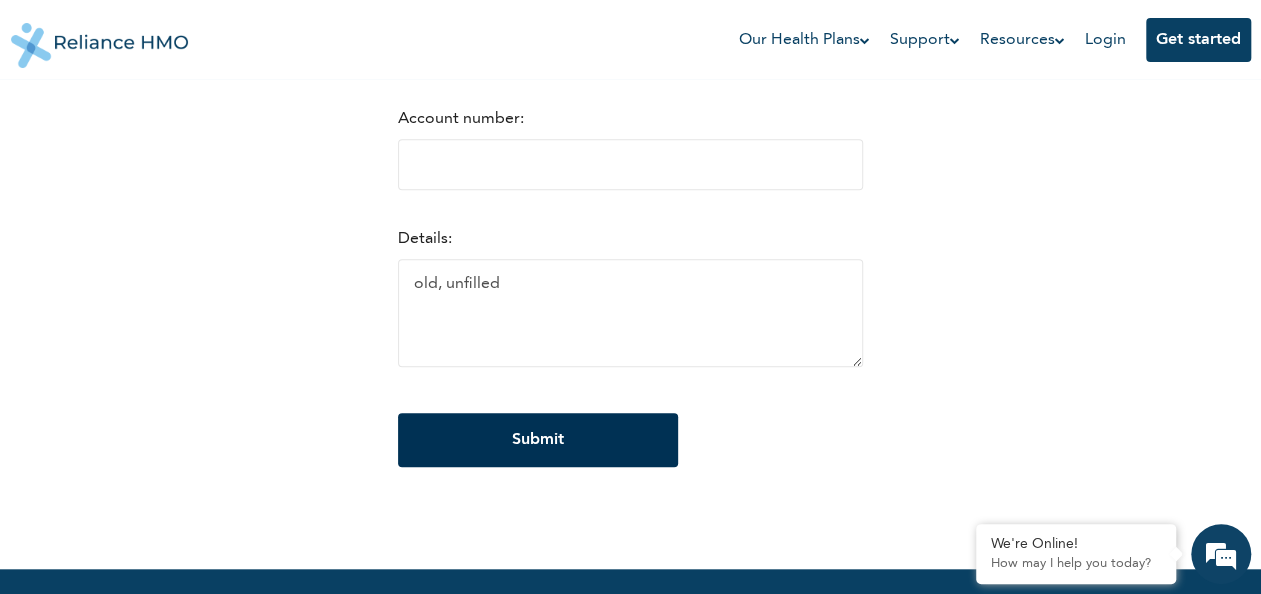 type on "old, unfilled" 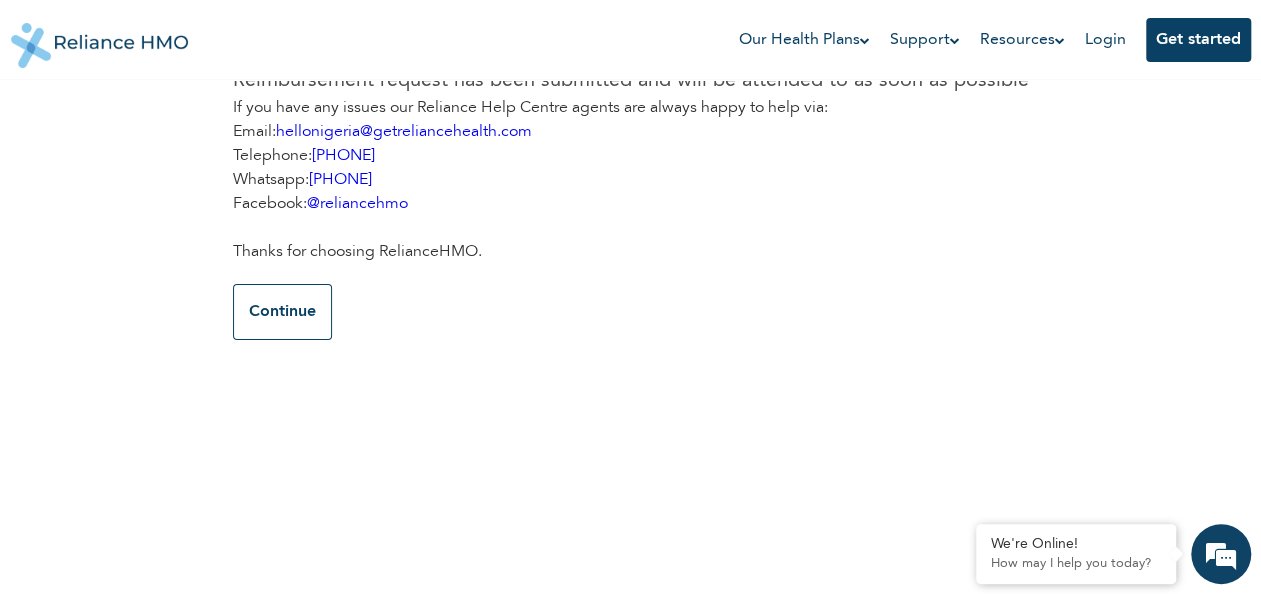 scroll, scrollTop: 0, scrollLeft: 0, axis: both 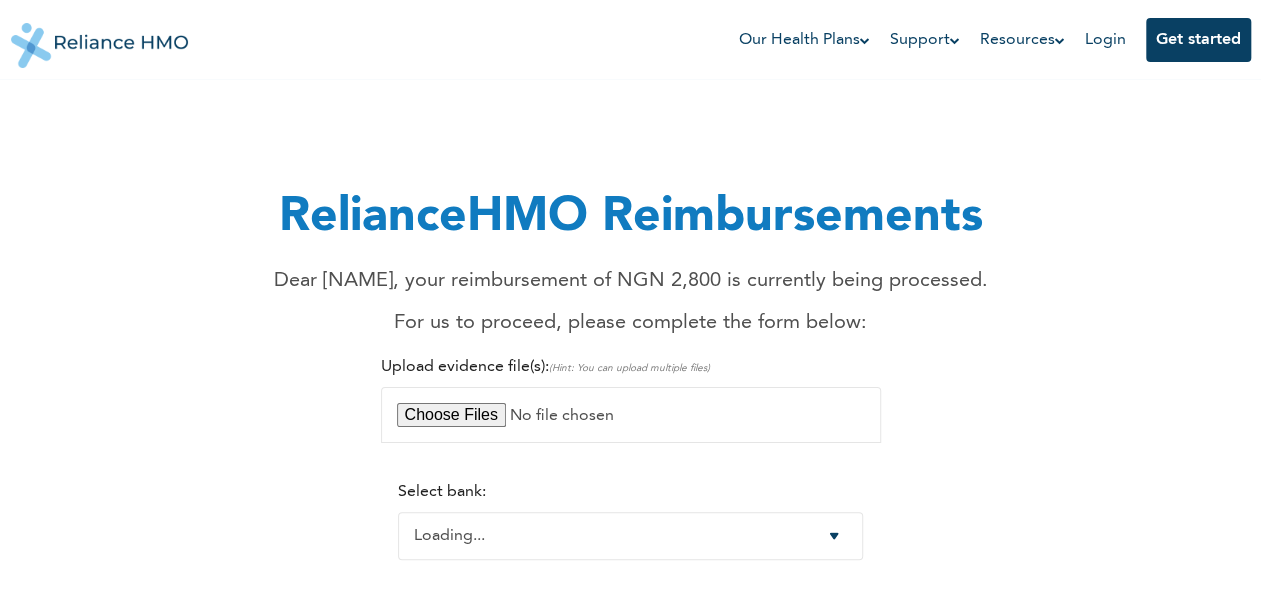 select on "-1" 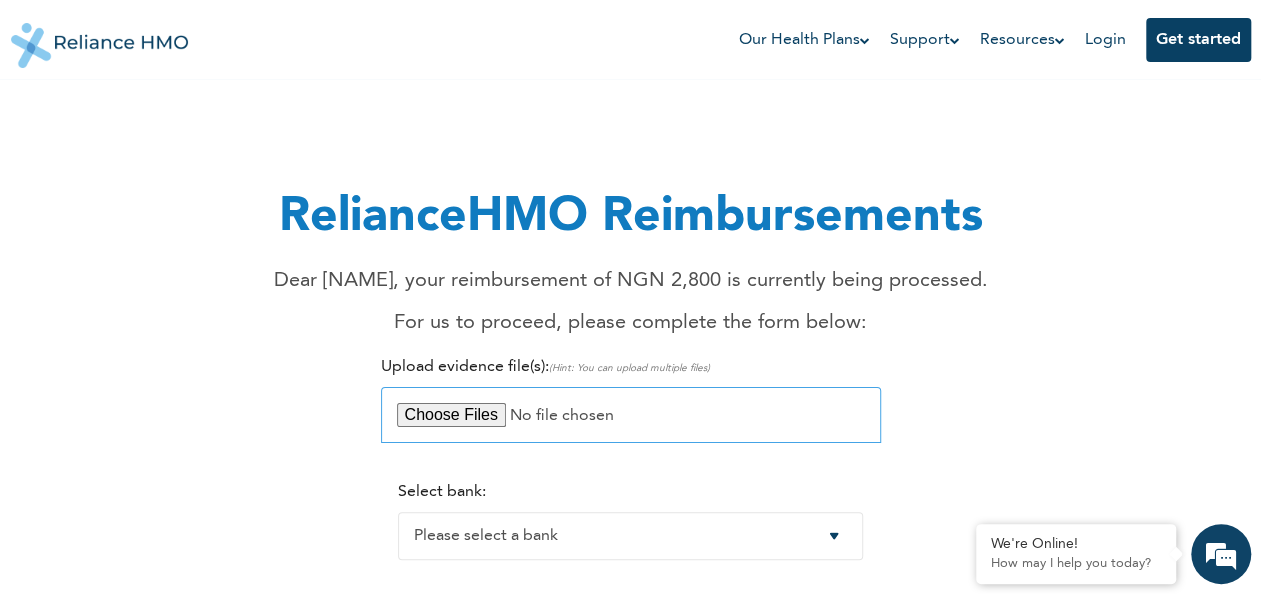 click at bounding box center [631, 415] 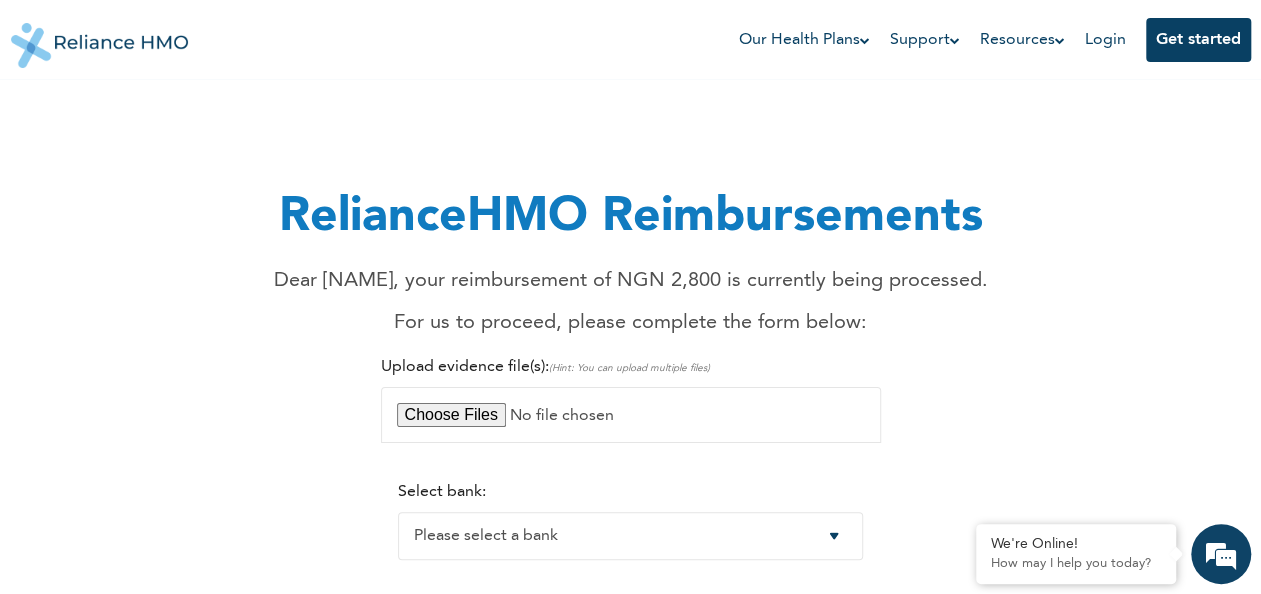 scroll, scrollTop: 306, scrollLeft: 0, axis: vertical 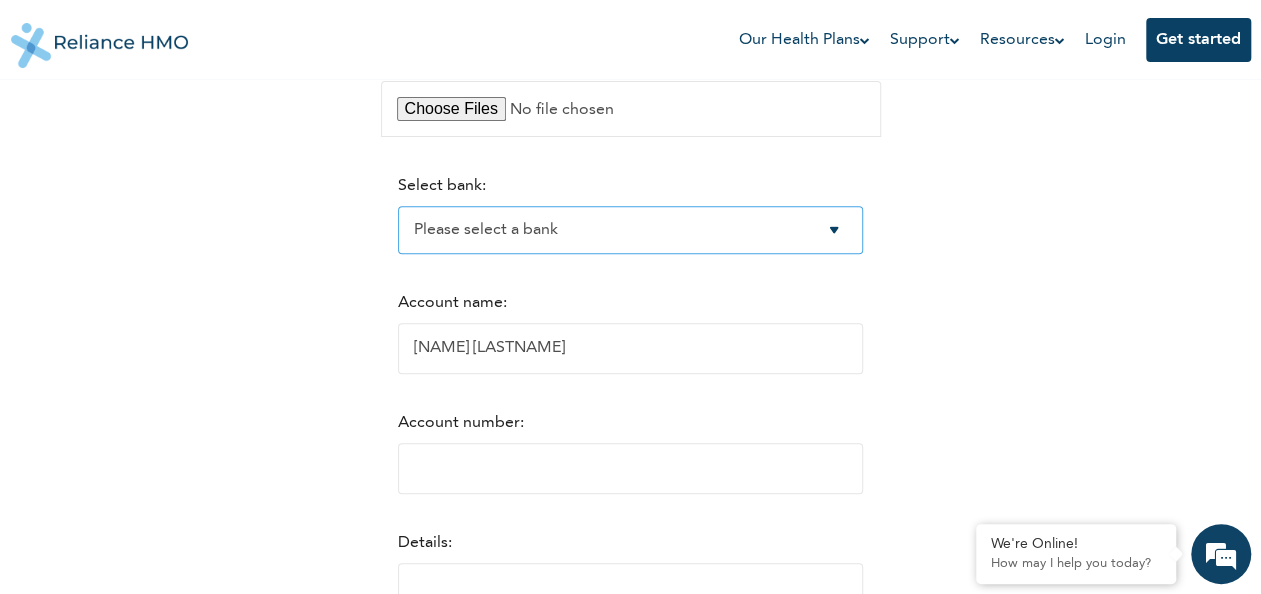 click on "Please select a bank Access Bank Plc. Citibank Nigeria Limited Access Bank (Diamond) Ecobank Nigeria Plc. Enterprise Bank Fidelity Bank Plc. First Bank of Nigeria Plc. First City Monument Bank Plc. Guaranty Trust Bank Plc. Heritage Banking Company Ltd. Jaiz Bank Plc. Keystone Bank MainStreet Bank Skye Bank Plc. Stanbic IBTC Bank Ltd. Standard Chartered Bank Nigeria Ltd. Sterling Bank Plc. Union Bank of Nigeria Plc. United Bank For Africa Plc. Unity  Bank Plc. Wema Bank Plc. Zenith Bank Plc. Providus Bank Titan Bank Suntrust Bank Globus Bank" at bounding box center [630, 230] 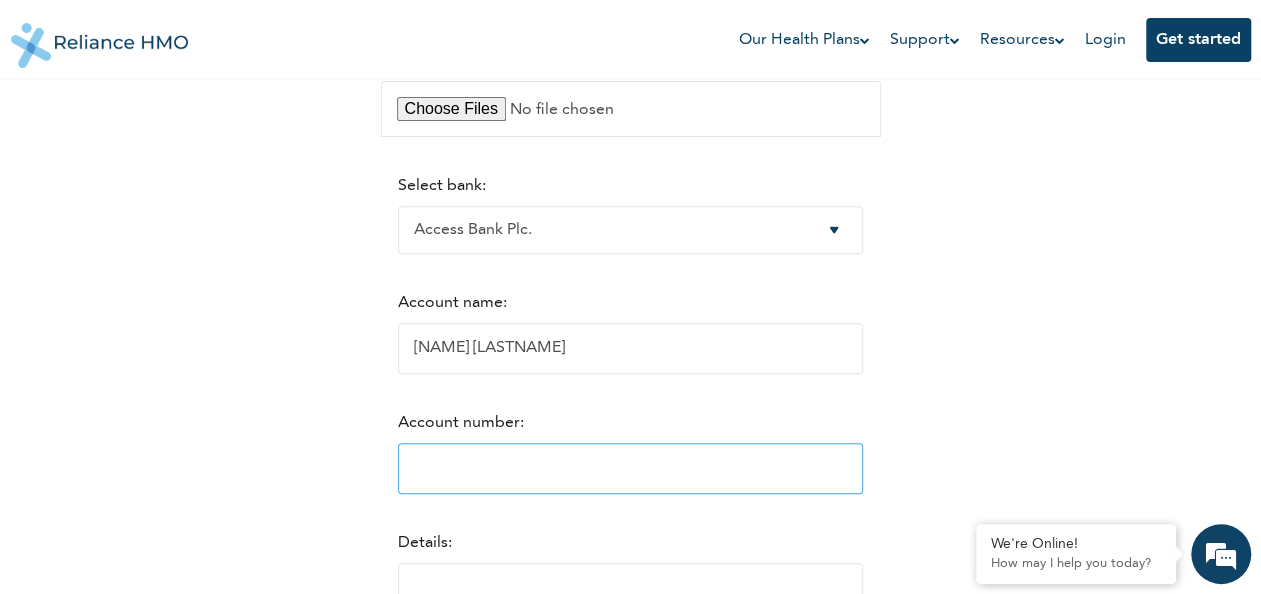 scroll, scrollTop: 0, scrollLeft: 0, axis: both 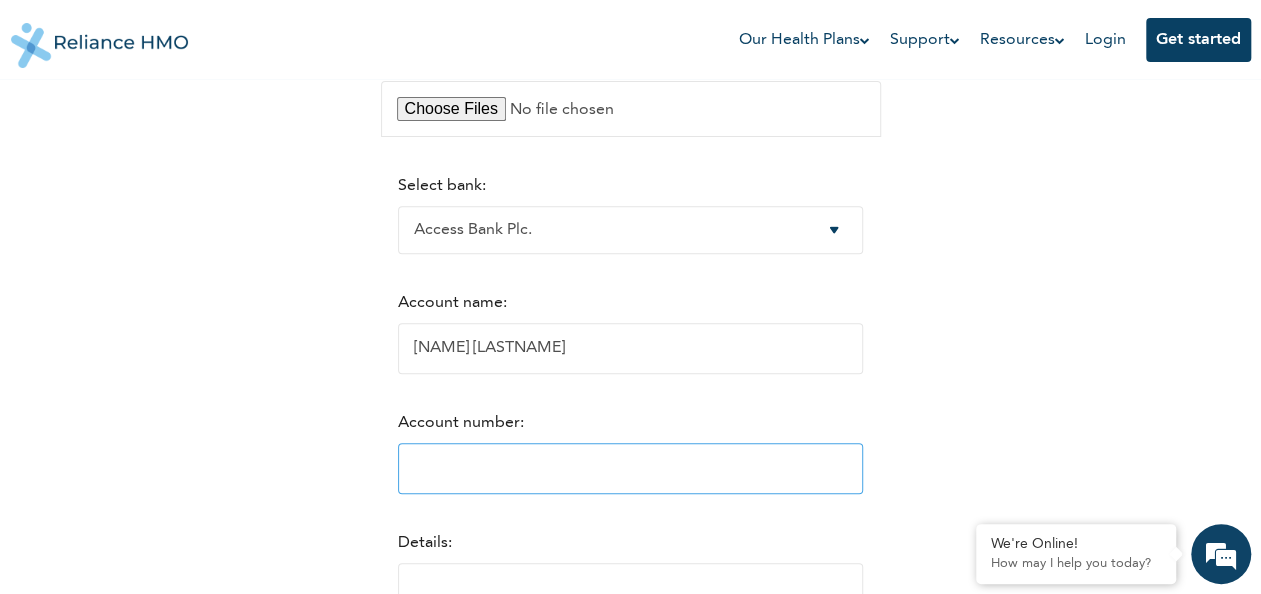 click on "Account number:" at bounding box center (630, 468) 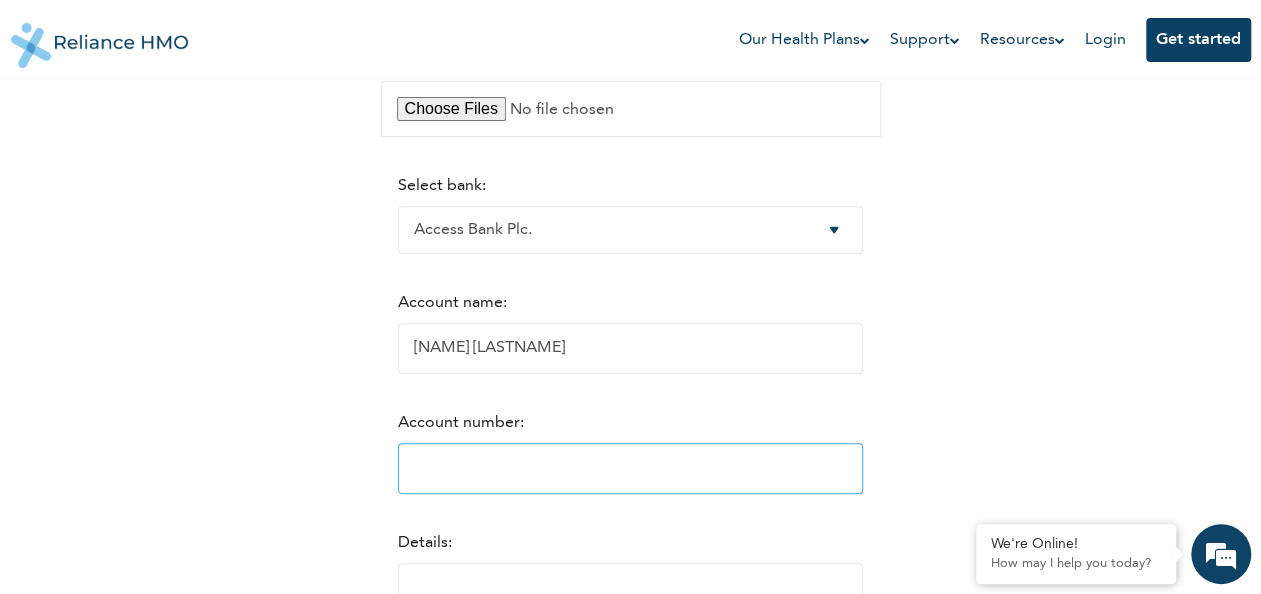 type on "[SSN]" 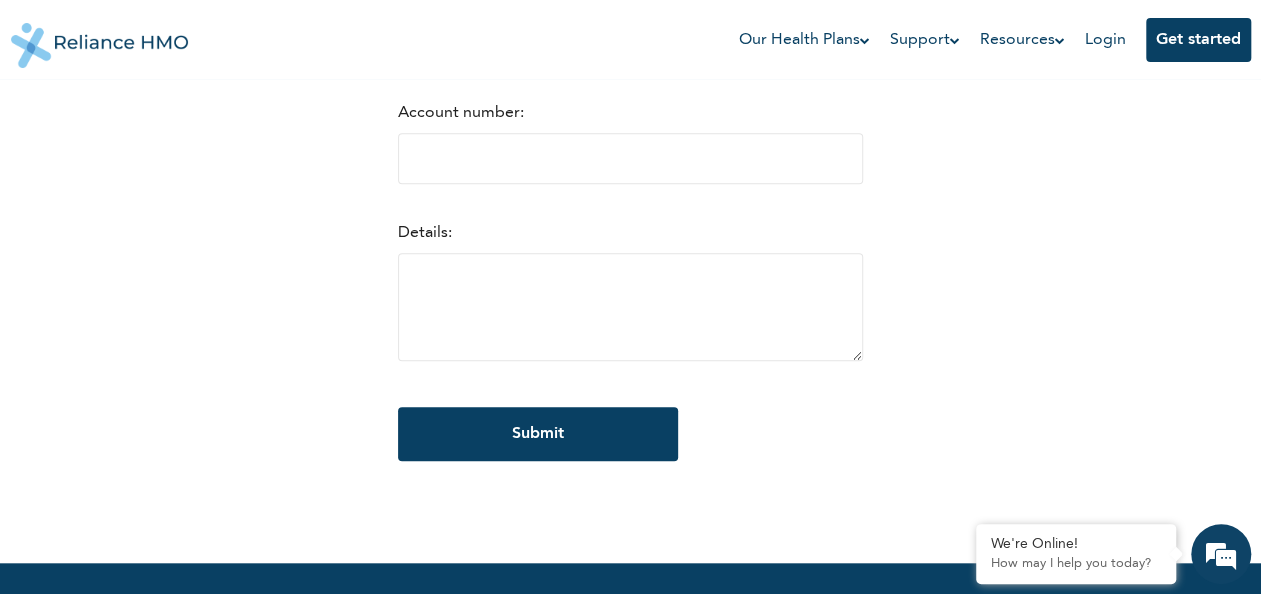 scroll, scrollTop: 623, scrollLeft: 0, axis: vertical 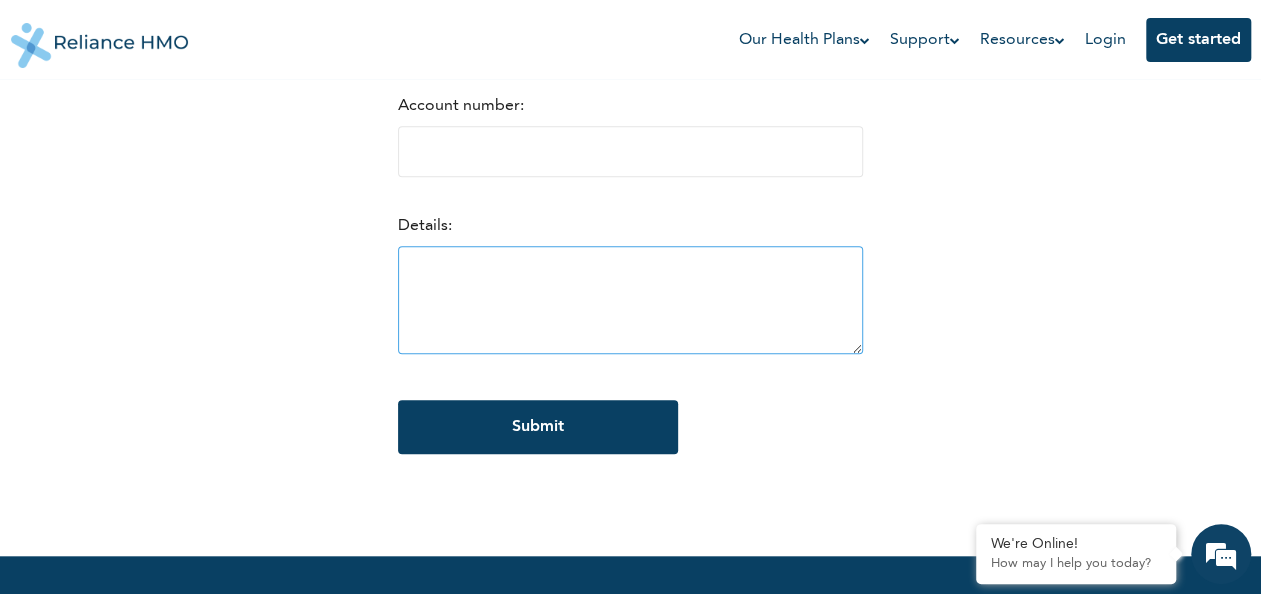 click at bounding box center [630, 300] 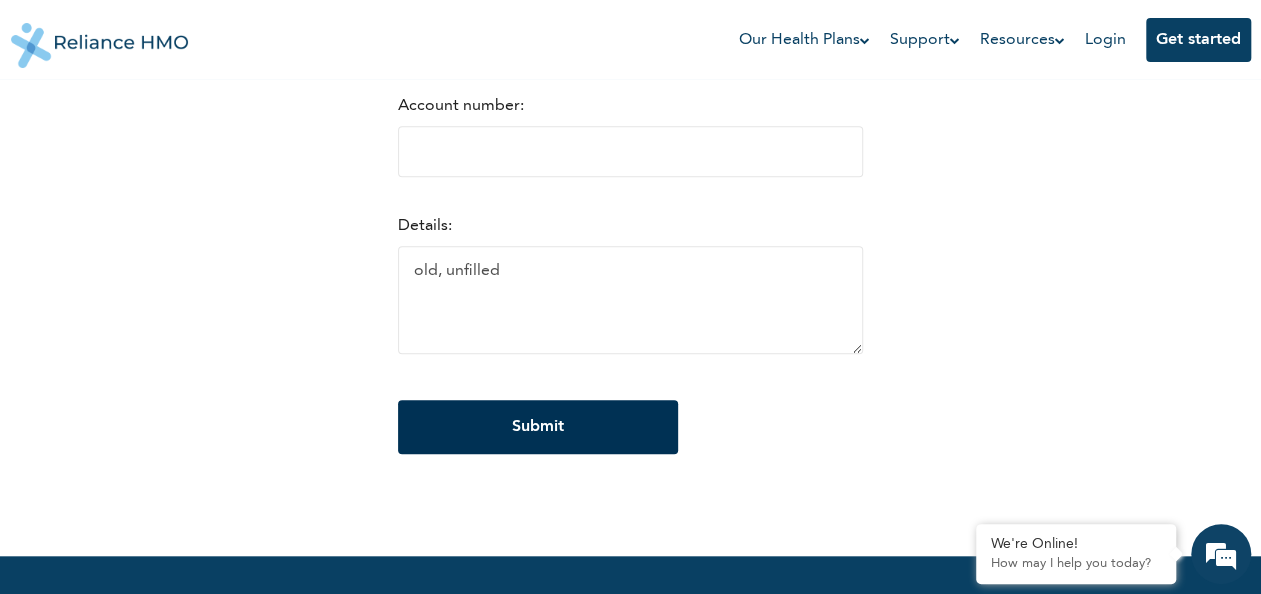 type on "old, unfilled" 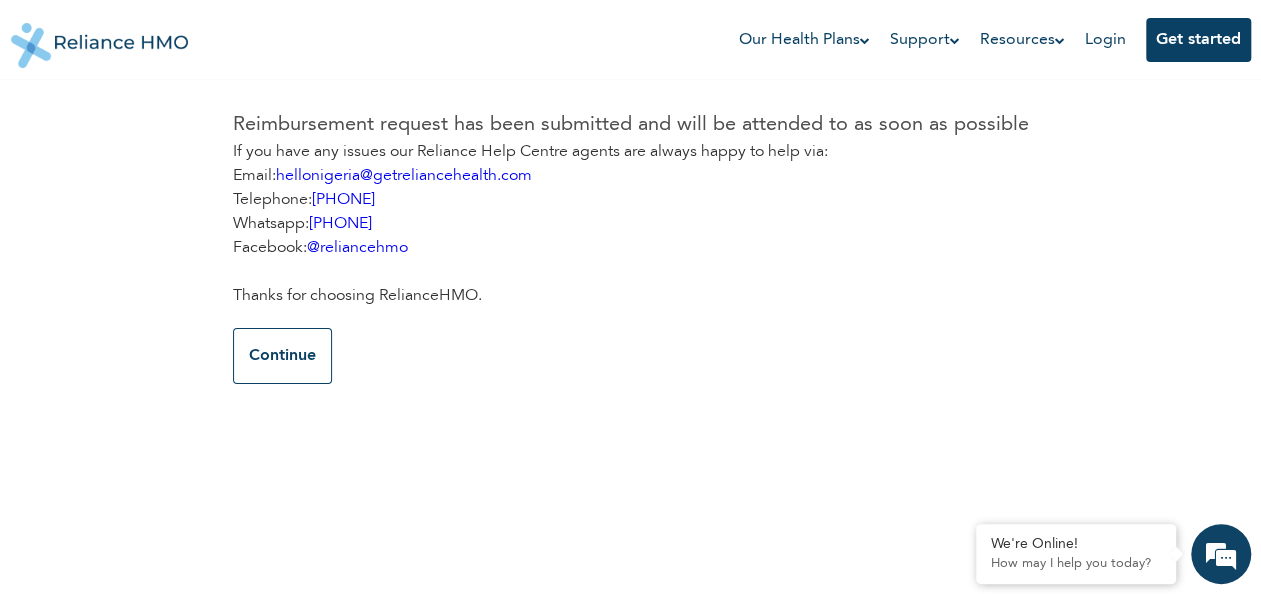 scroll, scrollTop: 36, scrollLeft: 0, axis: vertical 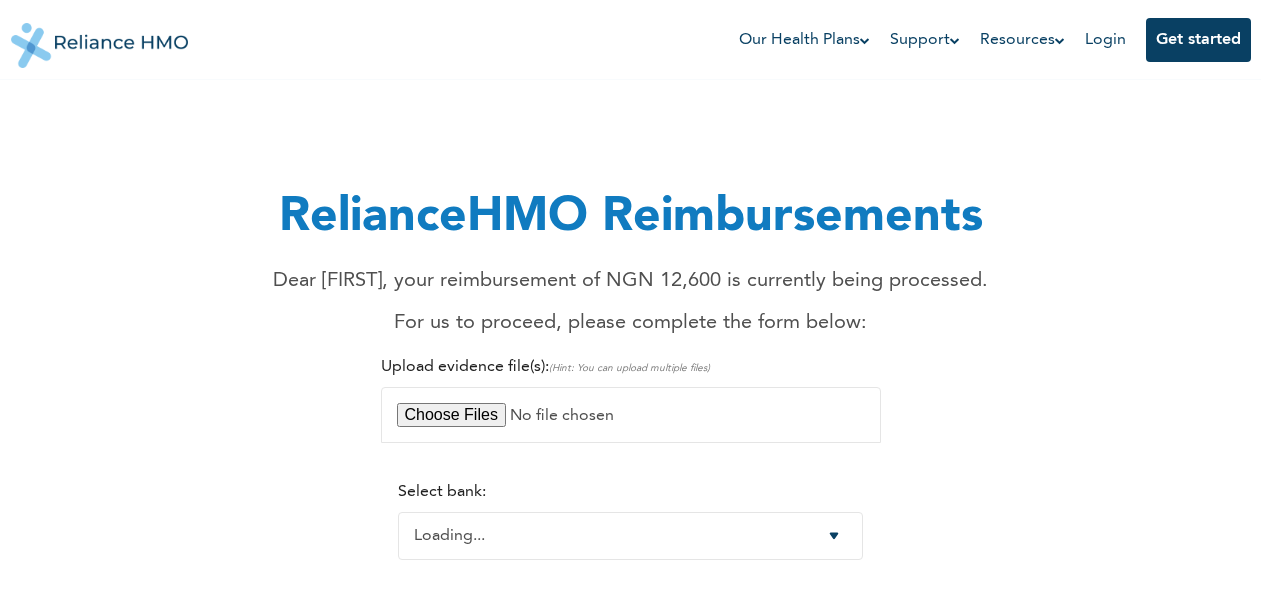 select on "-1" 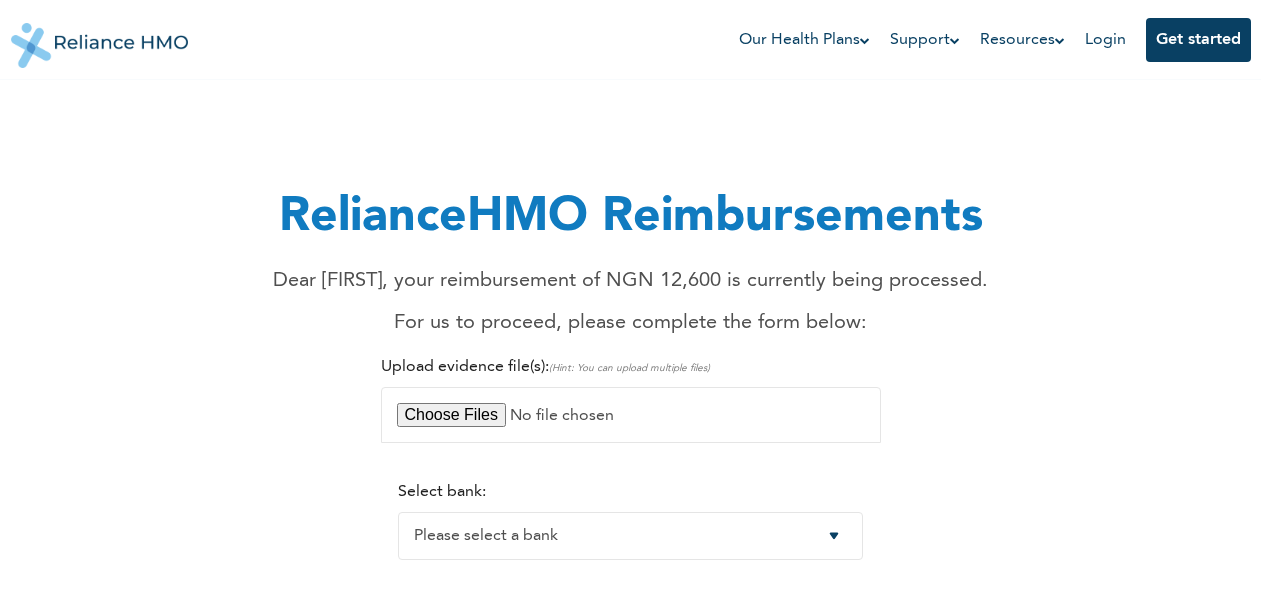 scroll, scrollTop: 0, scrollLeft: 0, axis: both 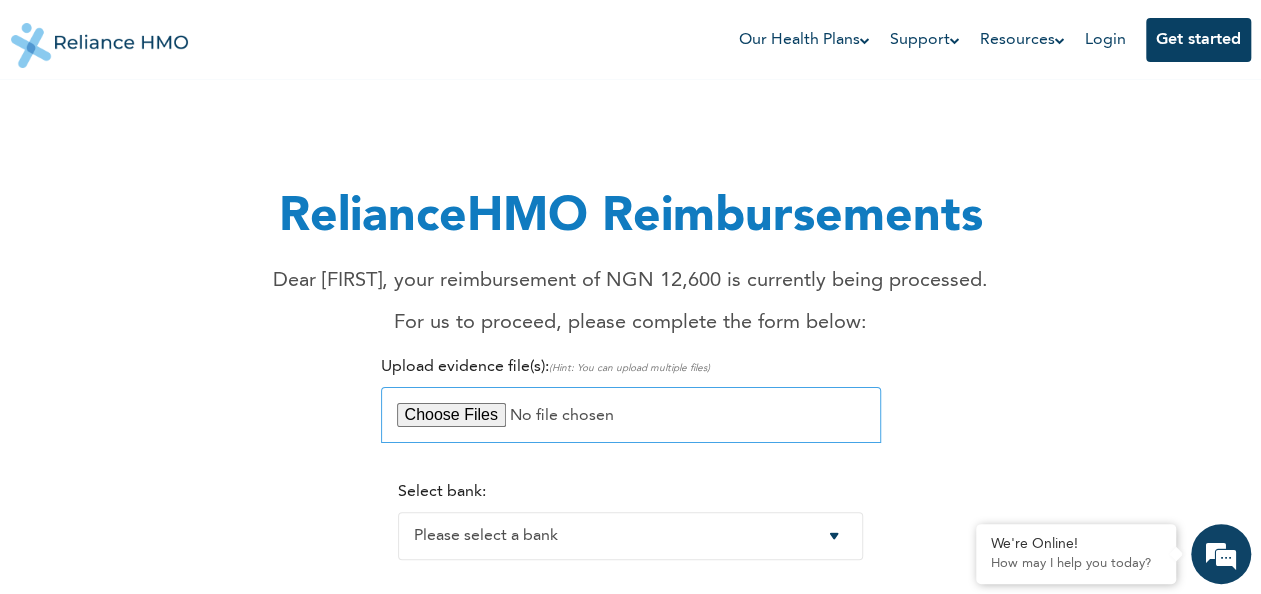 click at bounding box center (631, 415) 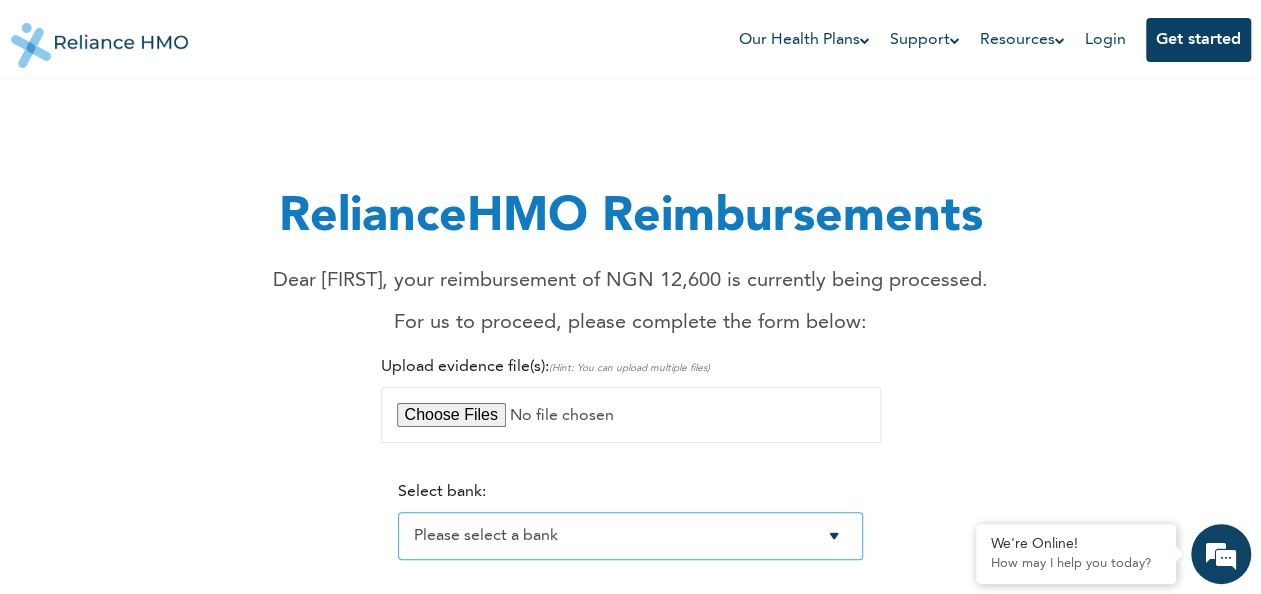 click on "Please select a bank Access Bank Plc. Citibank Nigeria Limited Access Bank (Diamond) Ecobank Nigeria Plc. Enterprise Bank Fidelity Bank Plc. First Bank of Nigeria Plc. First City Monument Bank Plc. Guaranty Trust Bank Plc. Heritage Banking Company Ltd. Jaiz Bank Plc. Keystone Bank MainStreet Bank Skye Bank Plc. Stanbic IBTC Bank Ltd. Standard Chartered Bank Nigeria Ltd. Sterling Bank Plc. Union Bank of Nigeria Plc. United Bank For Africa Plc. Unity Bank Plc. Wema Bank Plc. Zenith Bank Plc. Providus Bank Titan Bank Suntrust Bank Globus Bank" at bounding box center [630, 536] 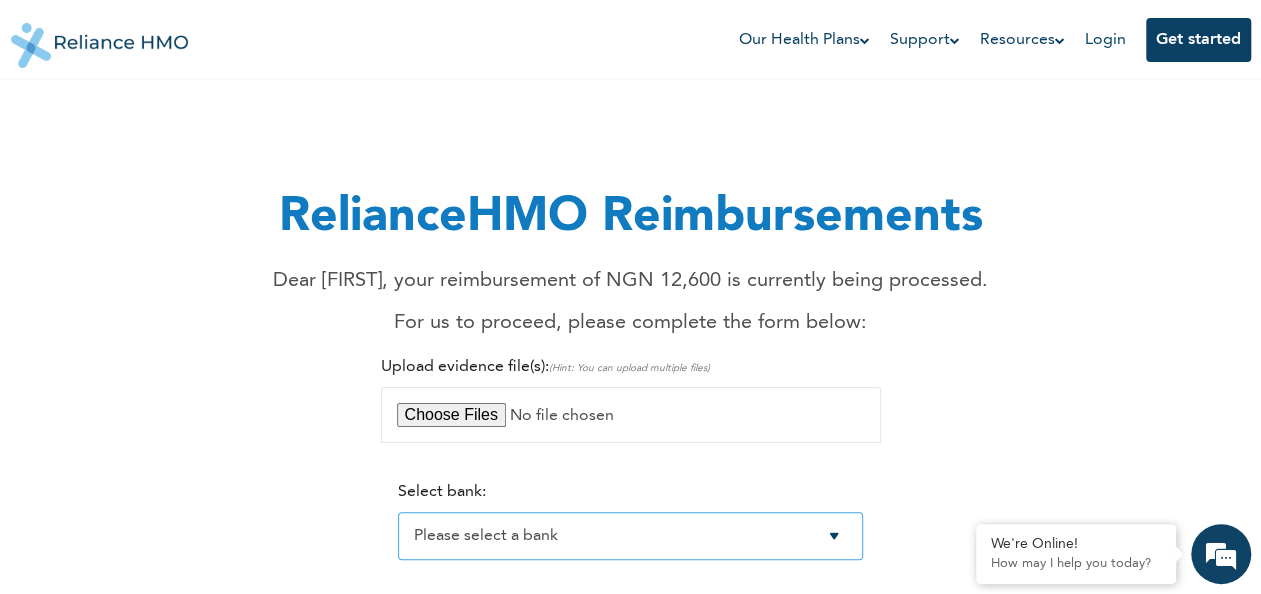 select on "15" 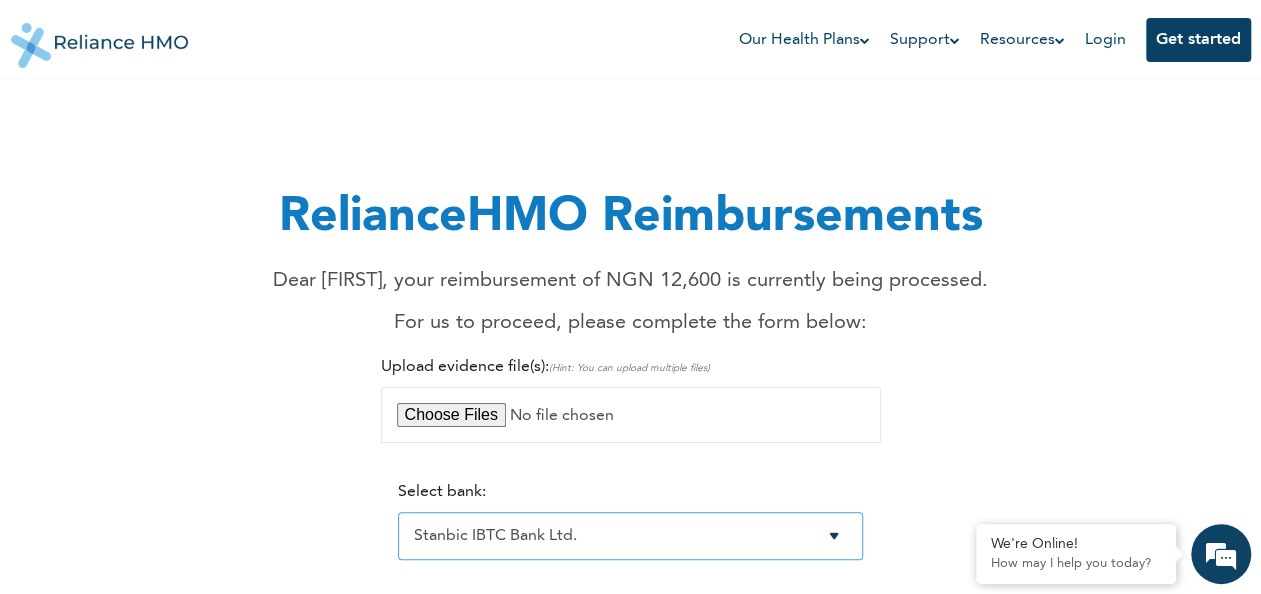click on "Please select a bank Access Bank Plc. Citibank Nigeria Limited Access Bank (Diamond) Ecobank Nigeria Plc. Enterprise Bank Fidelity Bank Plc. First Bank of Nigeria Plc. First City Monument Bank Plc. Guaranty Trust Bank Plc. Heritage Banking Company Ltd. Jaiz Bank Plc. Keystone Bank MainStreet Bank Skye Bank Plc. Stanbic IBTC Bank Ltd. Standard Chartered Bank Nigeria Ltd. Sterling Bank Plc. Union Bank of Nigeria Plc. United Bank For Africa Plc. Unity Bank Plc. Wema Bank Plc. Zenith Bank Plc. Providus Bank Titan Bank Suntrust Bank Globus Bank" at bounding box center [630, 536] 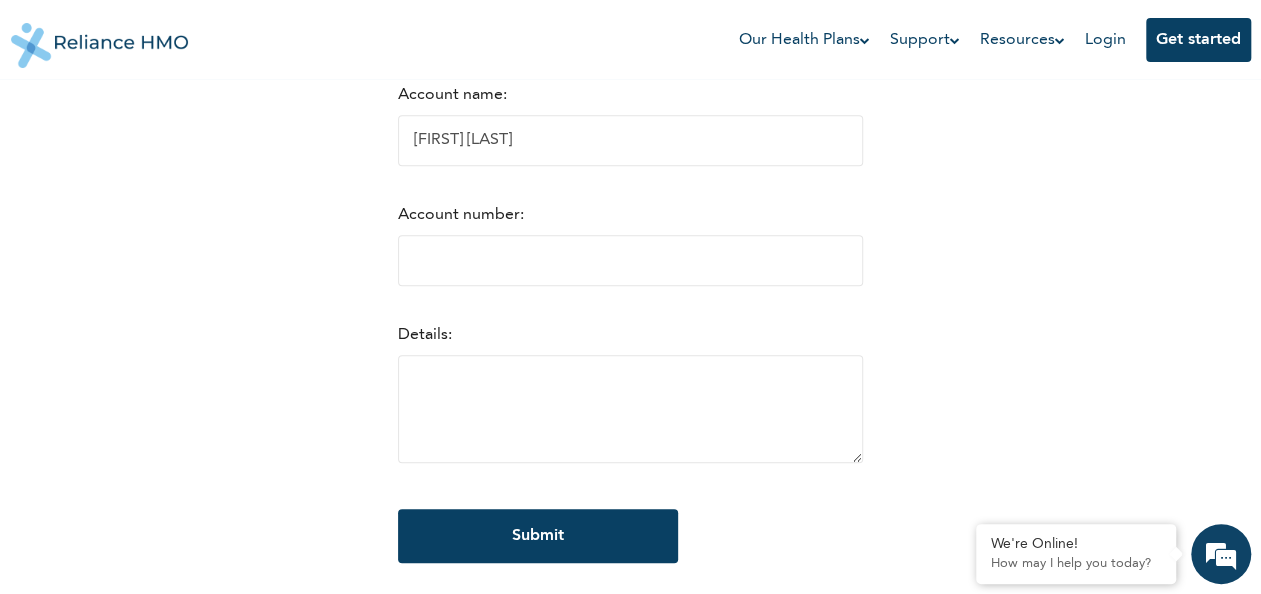 scroll, scrollTop: 512, scrollLeft: 0, axis: vertical 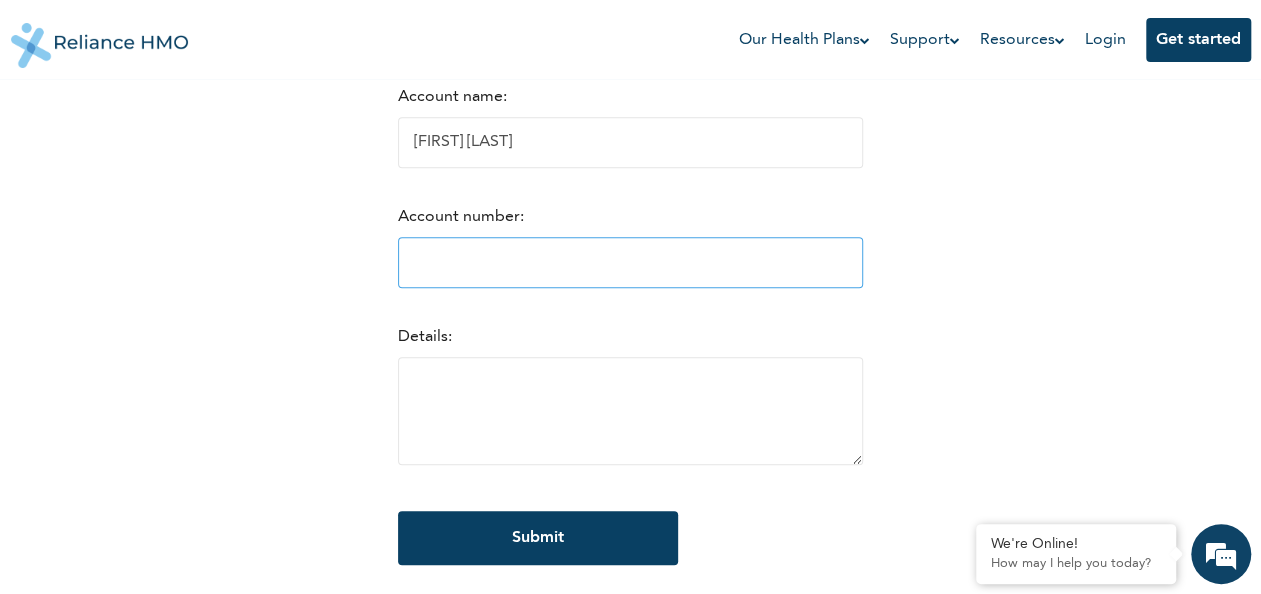 click on "Account number:" at bounding box center (630, 262) 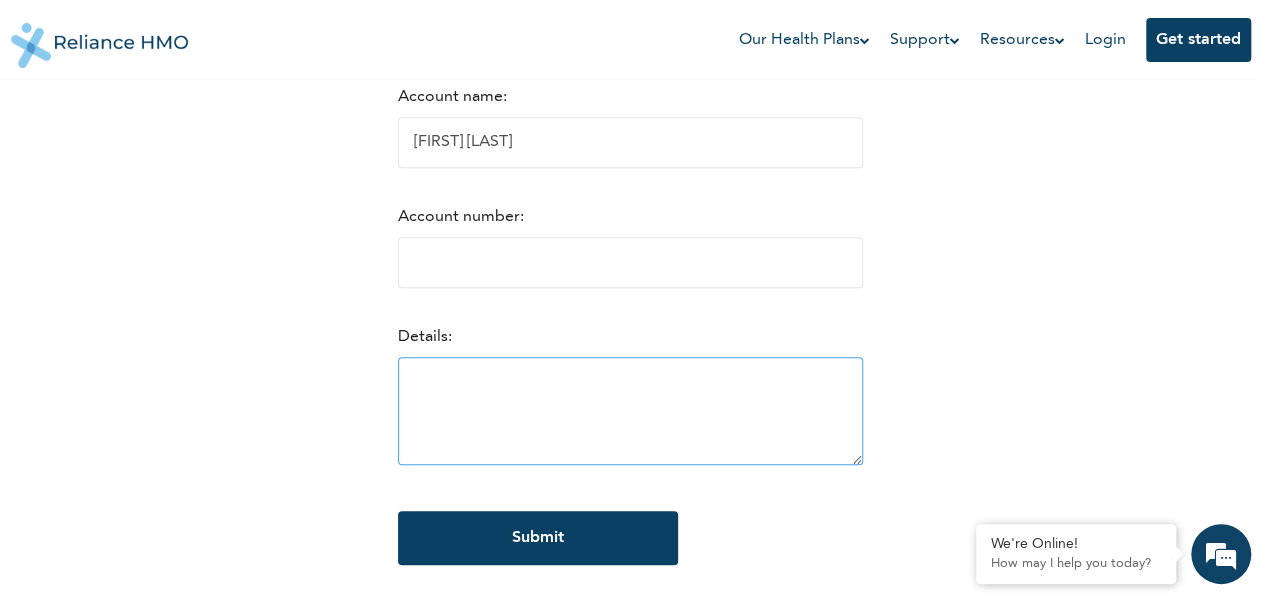 click at bounding box center (630, 411) 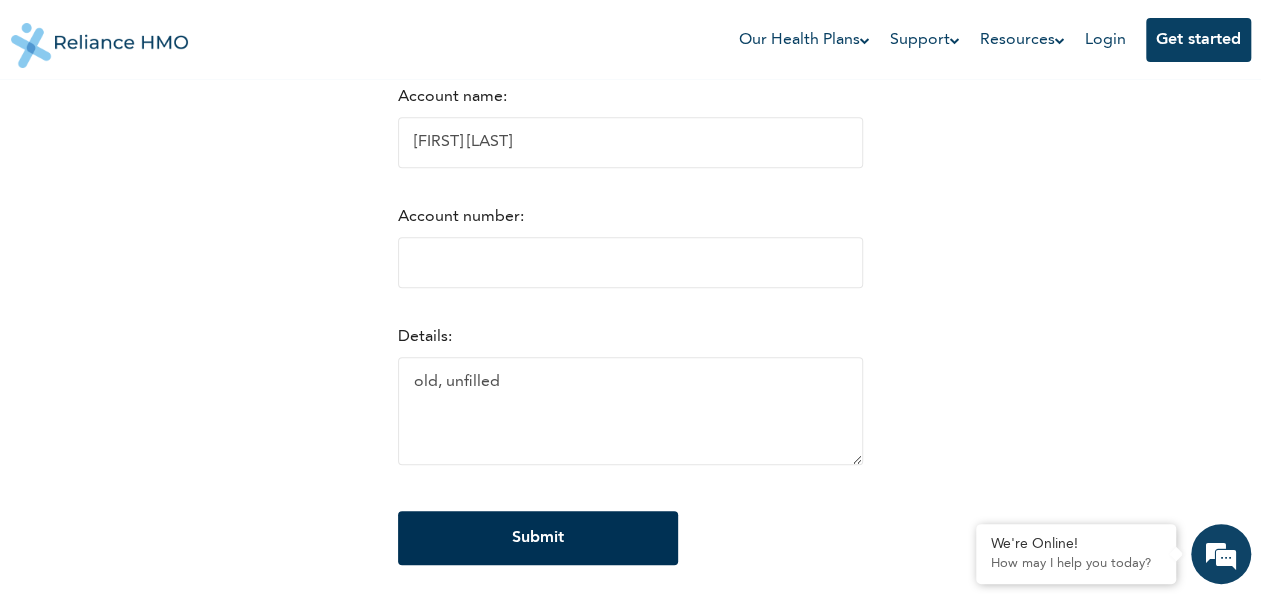 type on "old, unfilled" 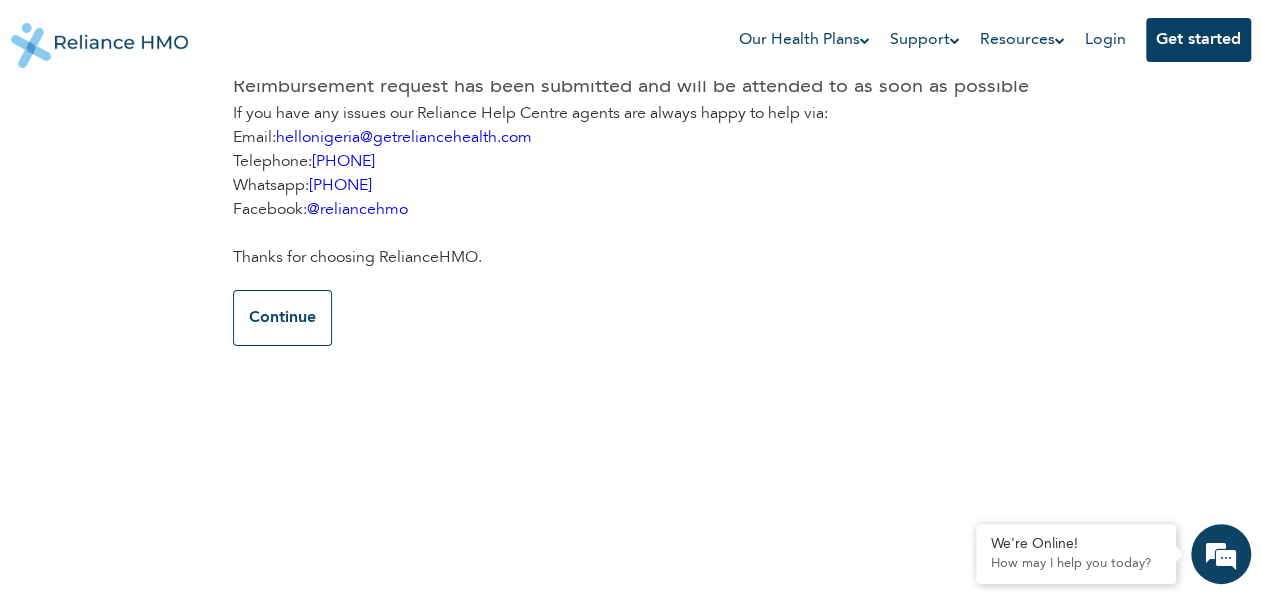 scroll, scrollTop: 0, scrollLeft: 0, axis: both 